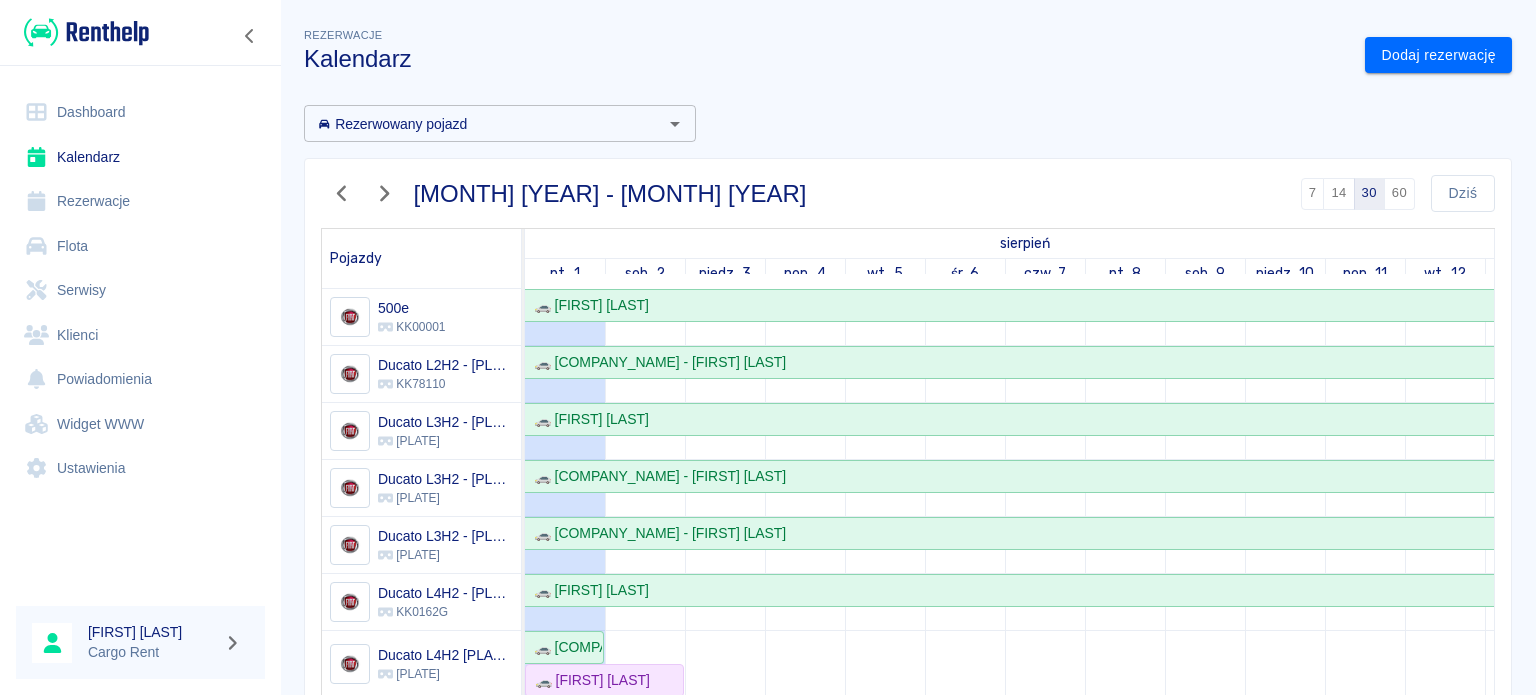 scroll, scrollTop: 0, scrollLeft: 0, axis: both 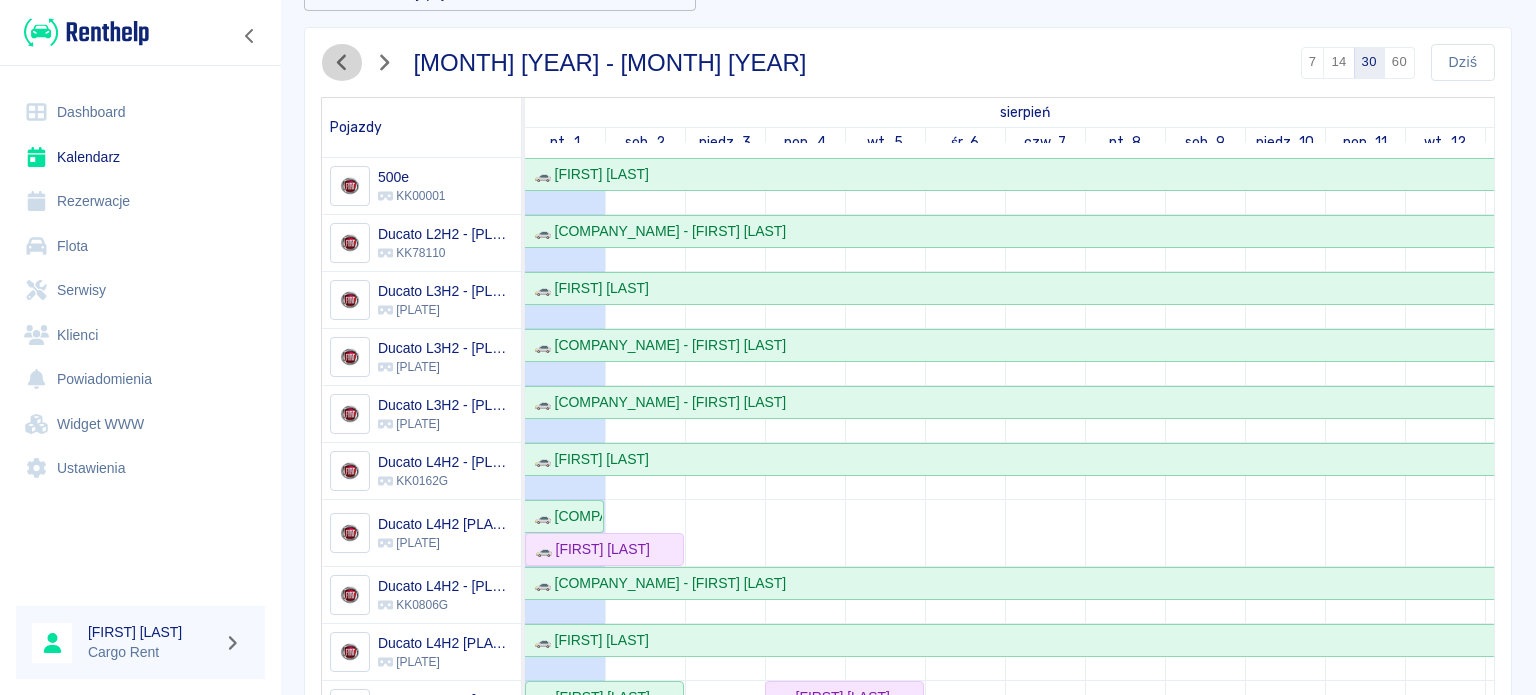 click 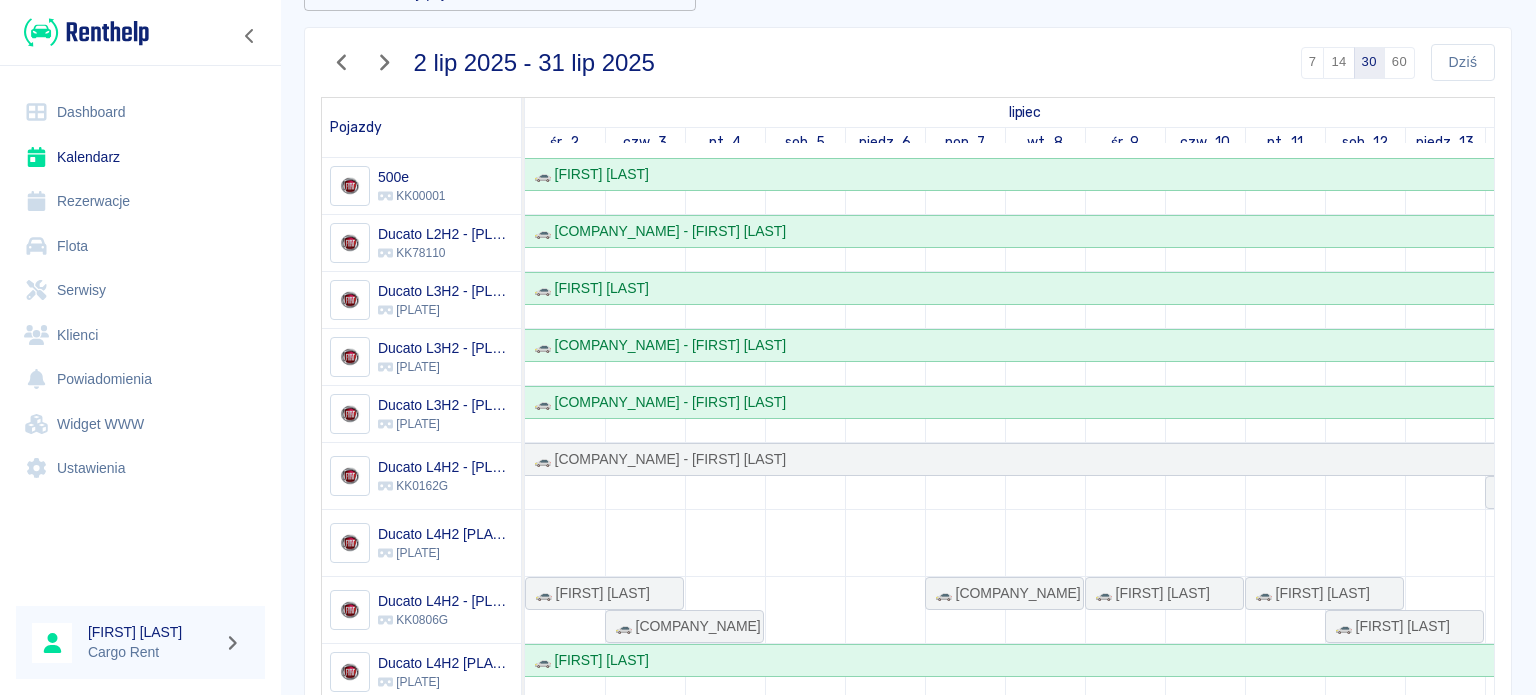 scroll, scrollTop: 61, scrollLeft: 0, axis: vertical 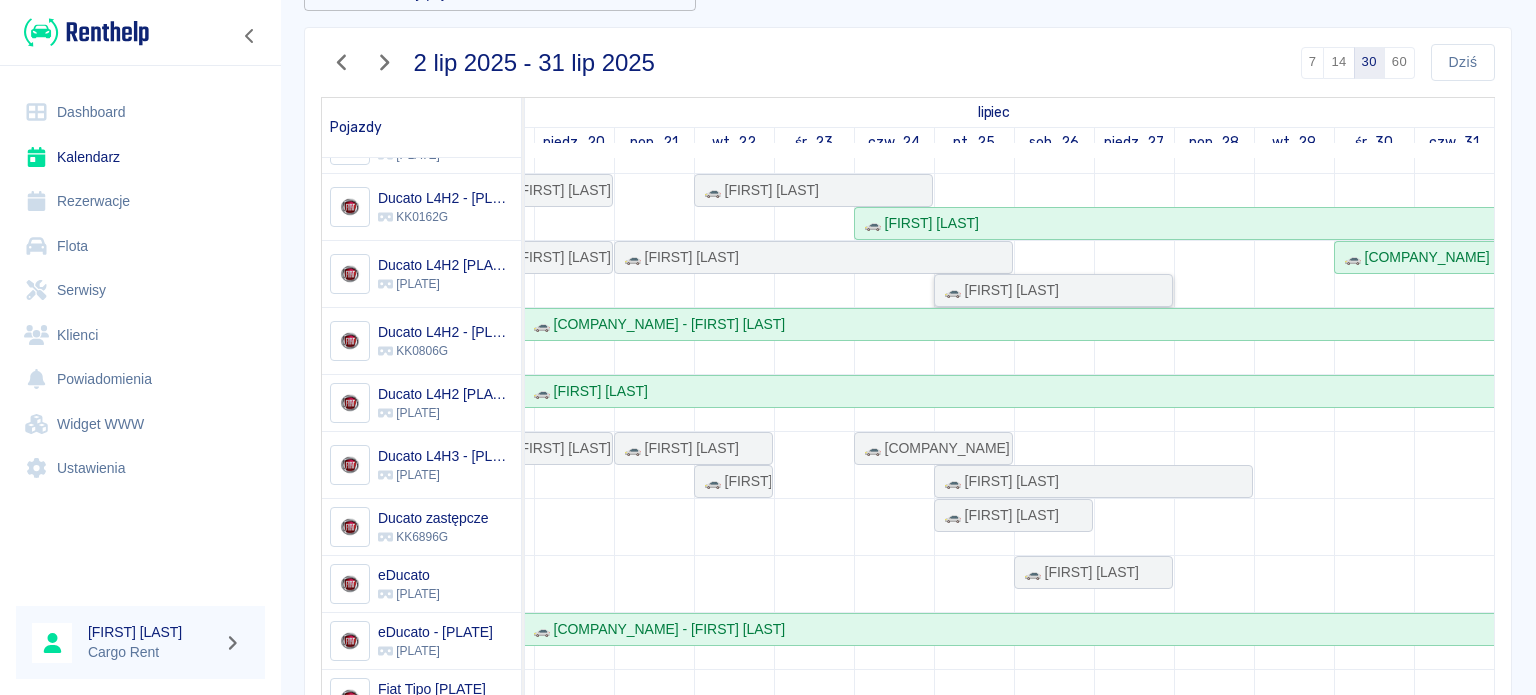 click on "🚗 [FIRST] [LAST]" at bounding box center [997, 290] 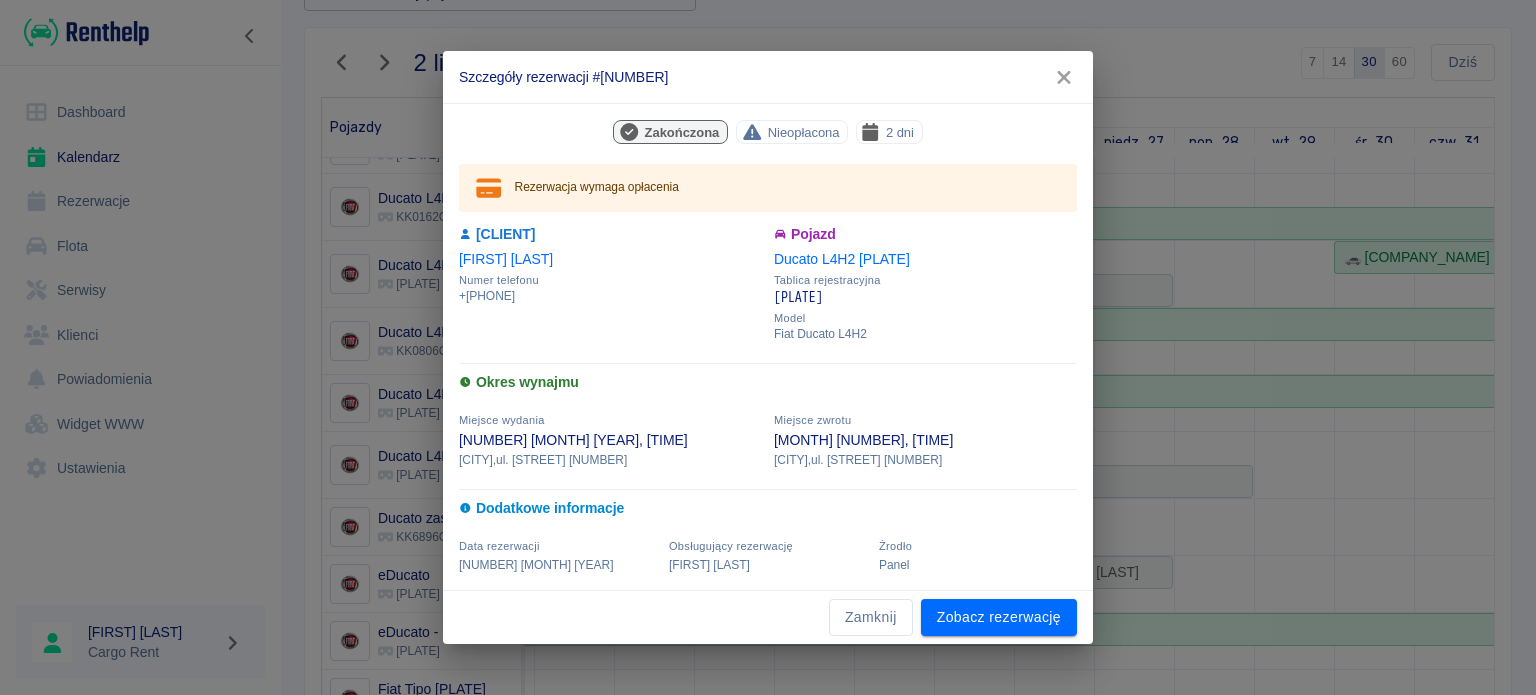 click 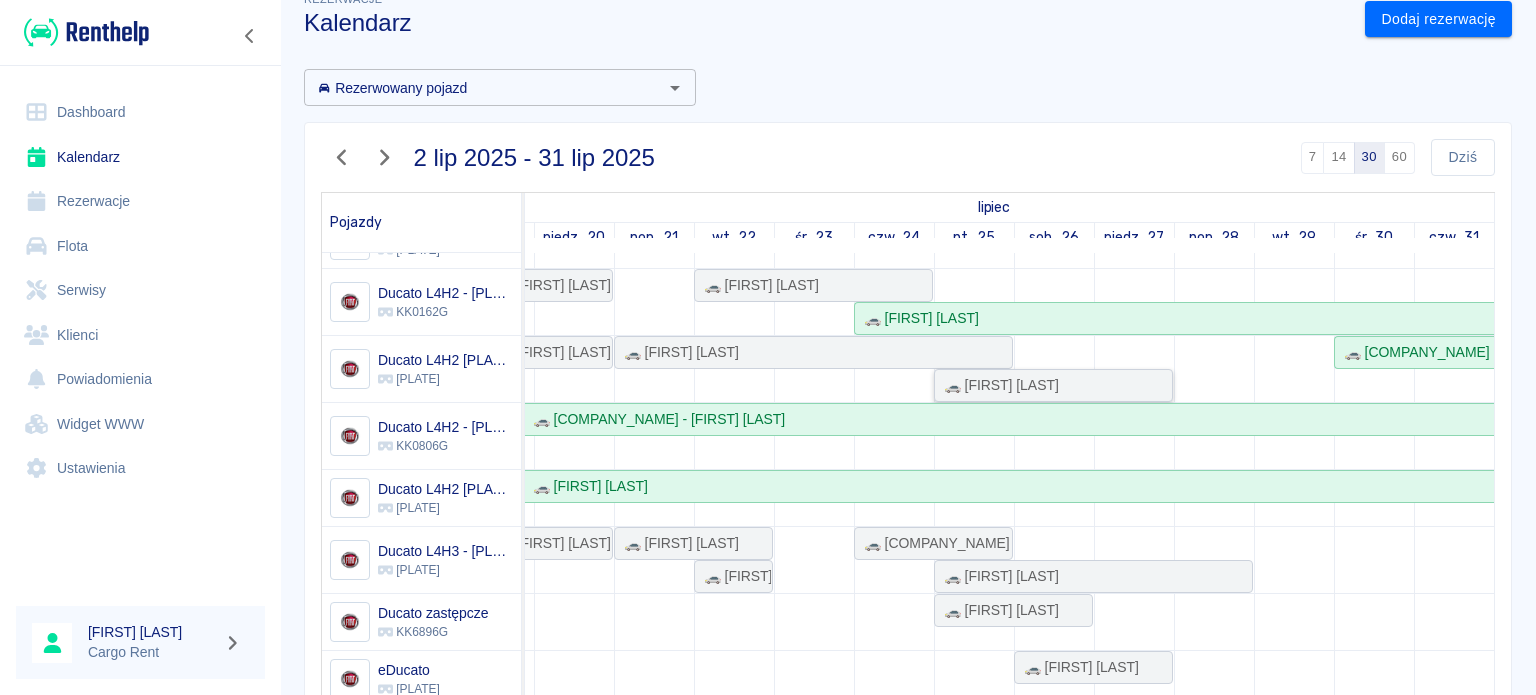 scroll, scrollTop: 0, scrollLeft: 0, axis: both 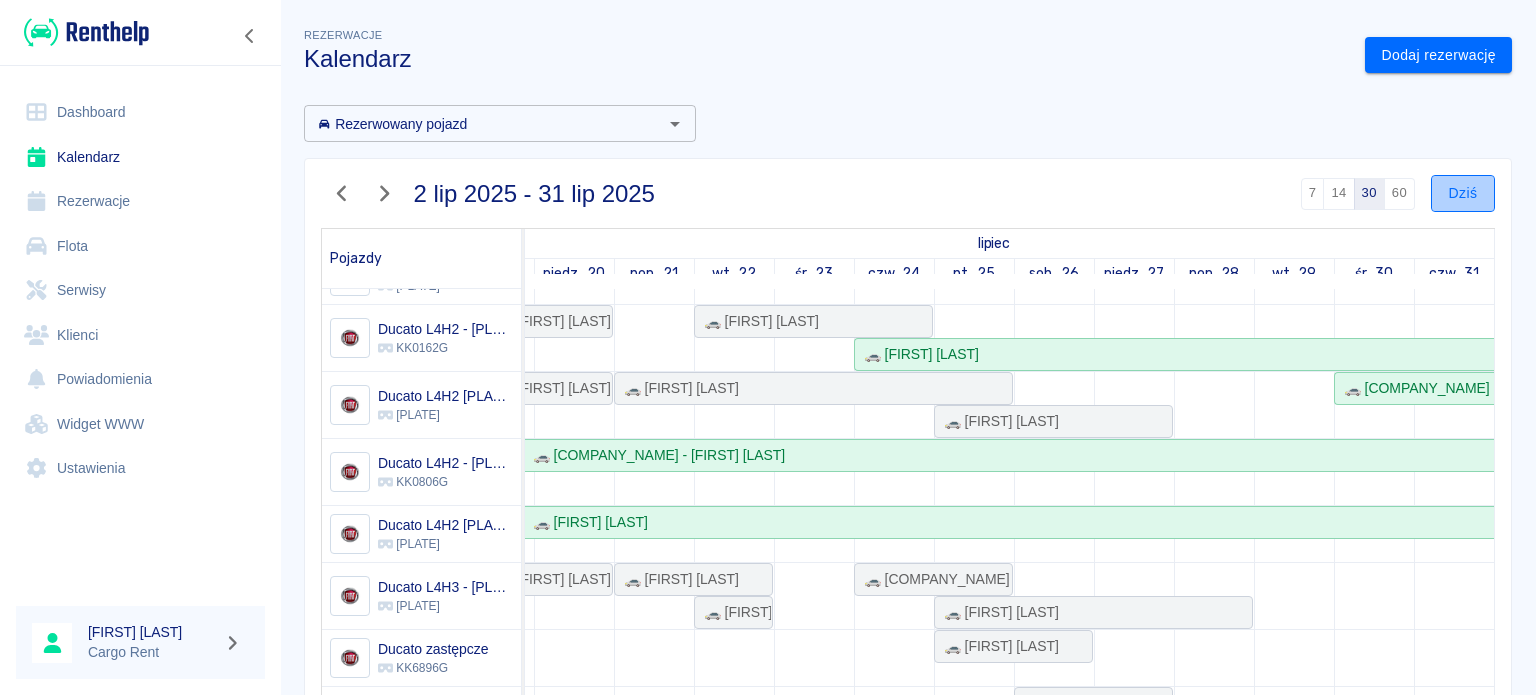 click on "Dziś" at bounding box center [1463, 193] 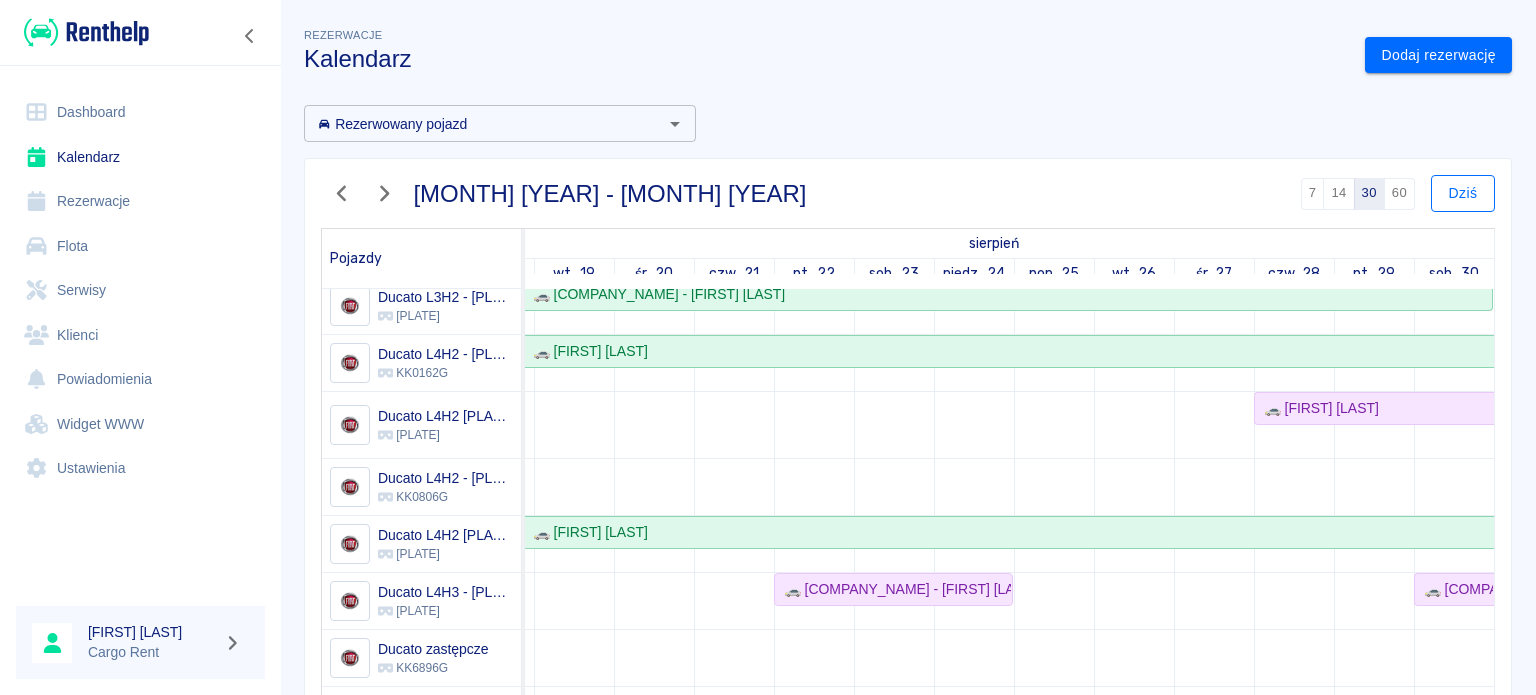 scroll, scrollTop: 0, scrollLeft: 0, axis: both 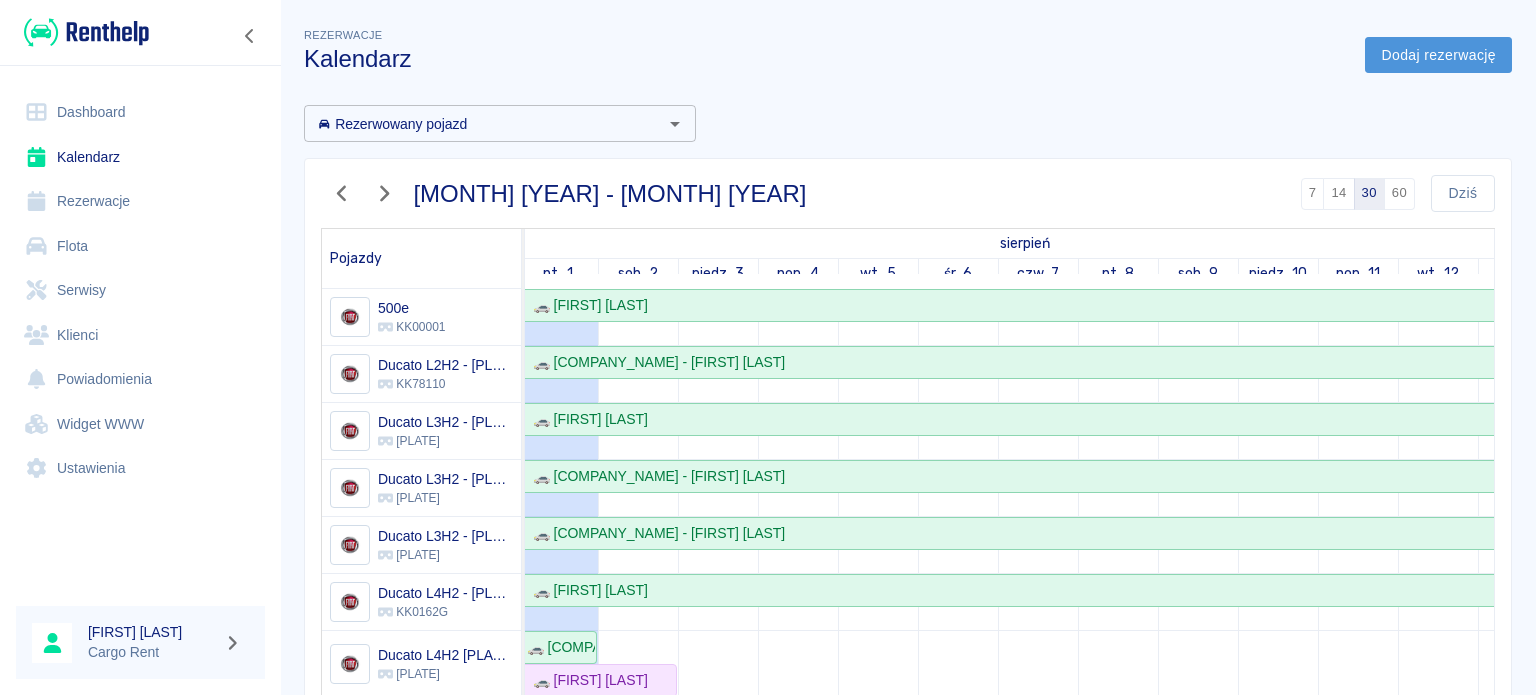 click on "Dodaj rezerwację" at bounding box center (1438, 55) 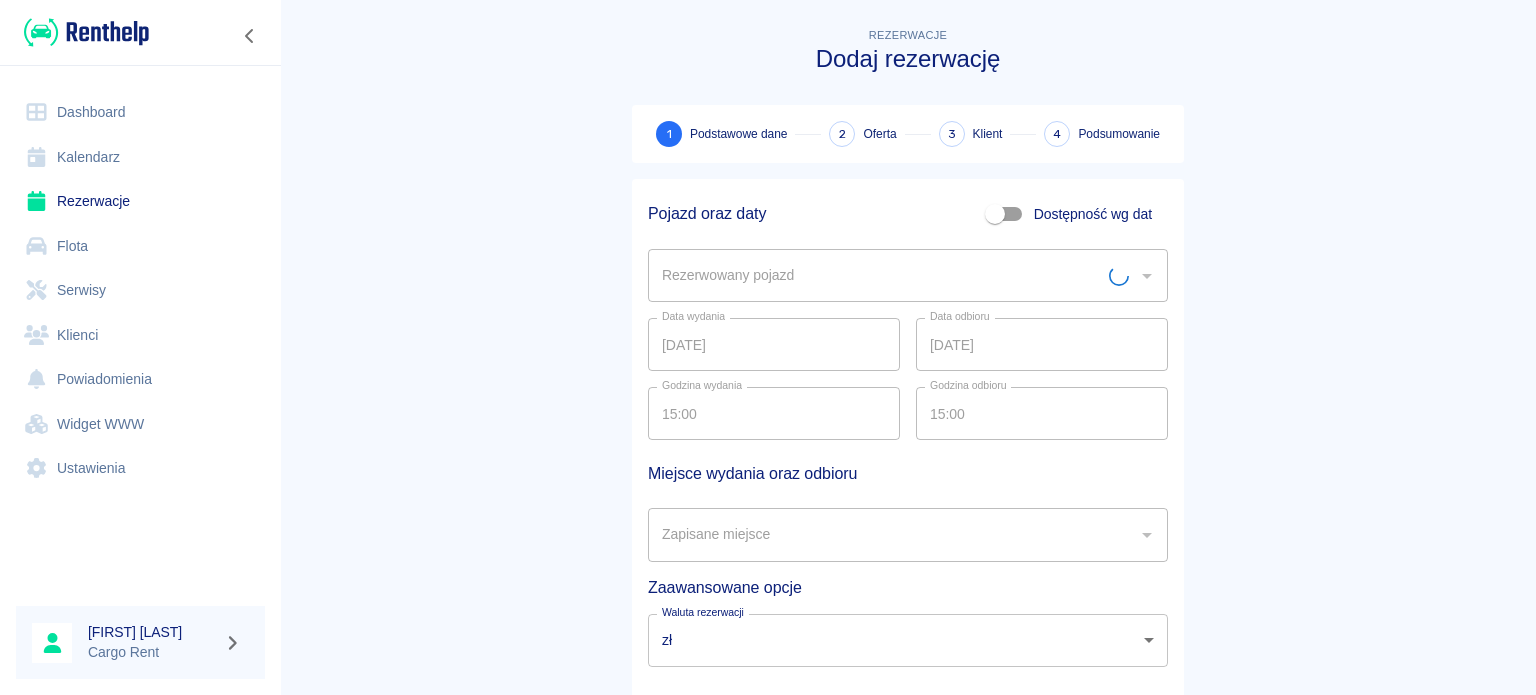 scroll, scrollTop: 0, scrollLeft: 0, axis: both 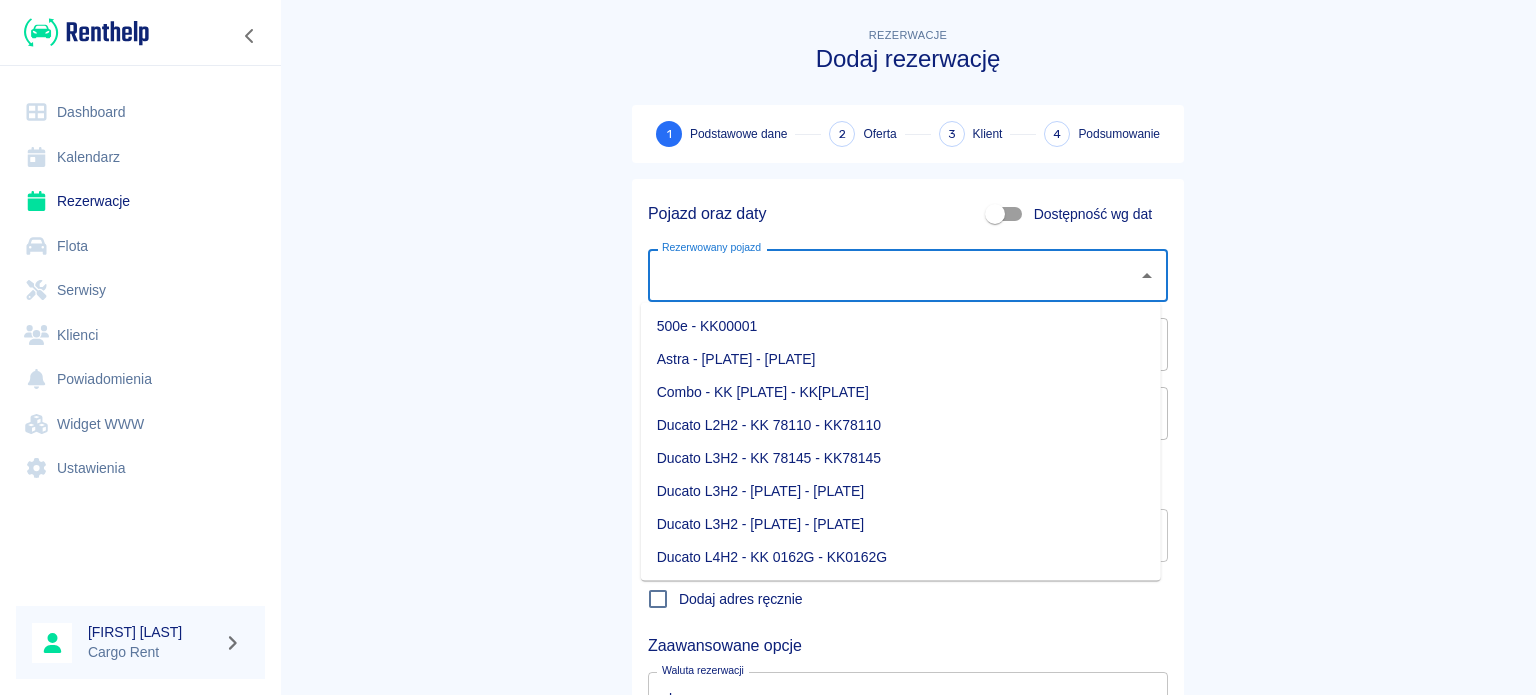 click on "Rezerwowany pojazd" at bounding box center [893, 275] 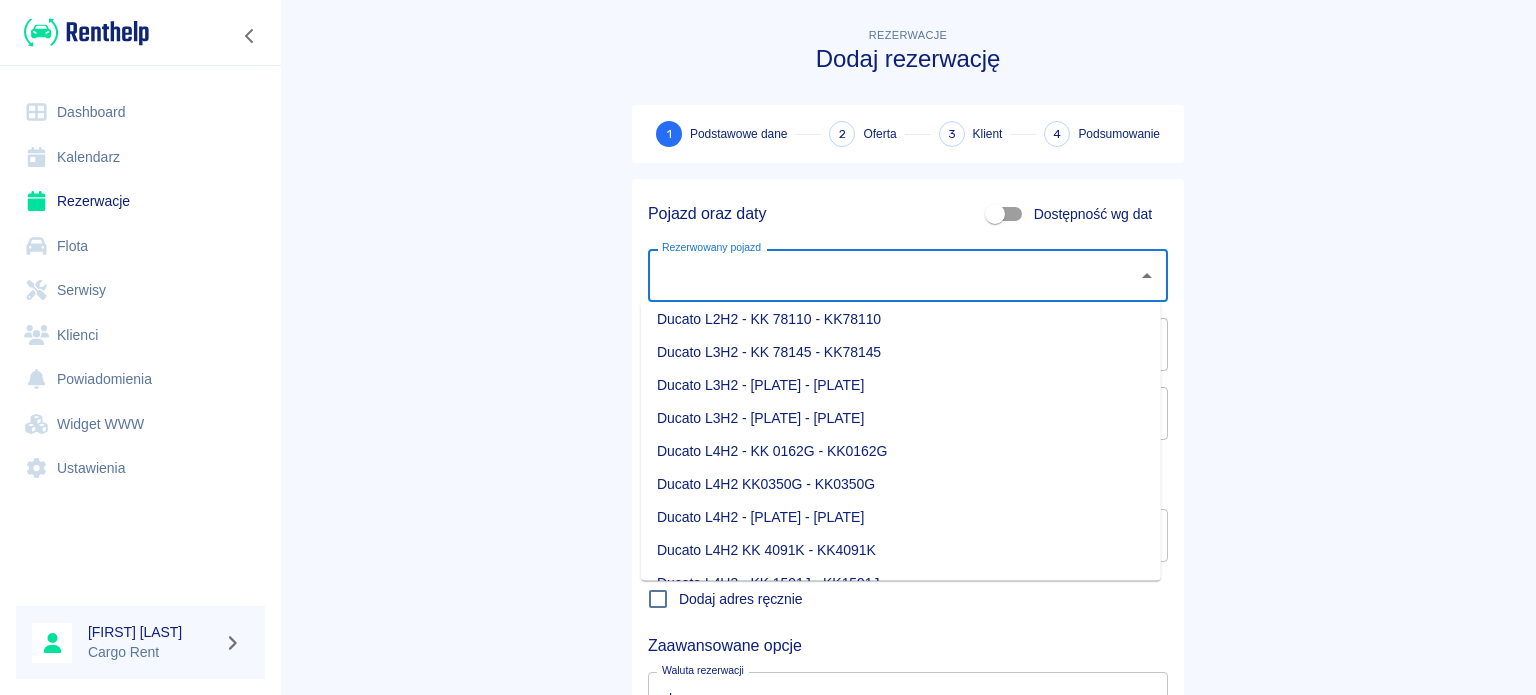 scroll, scrollTop: 118, scrollLeft: 0, axis: vertical 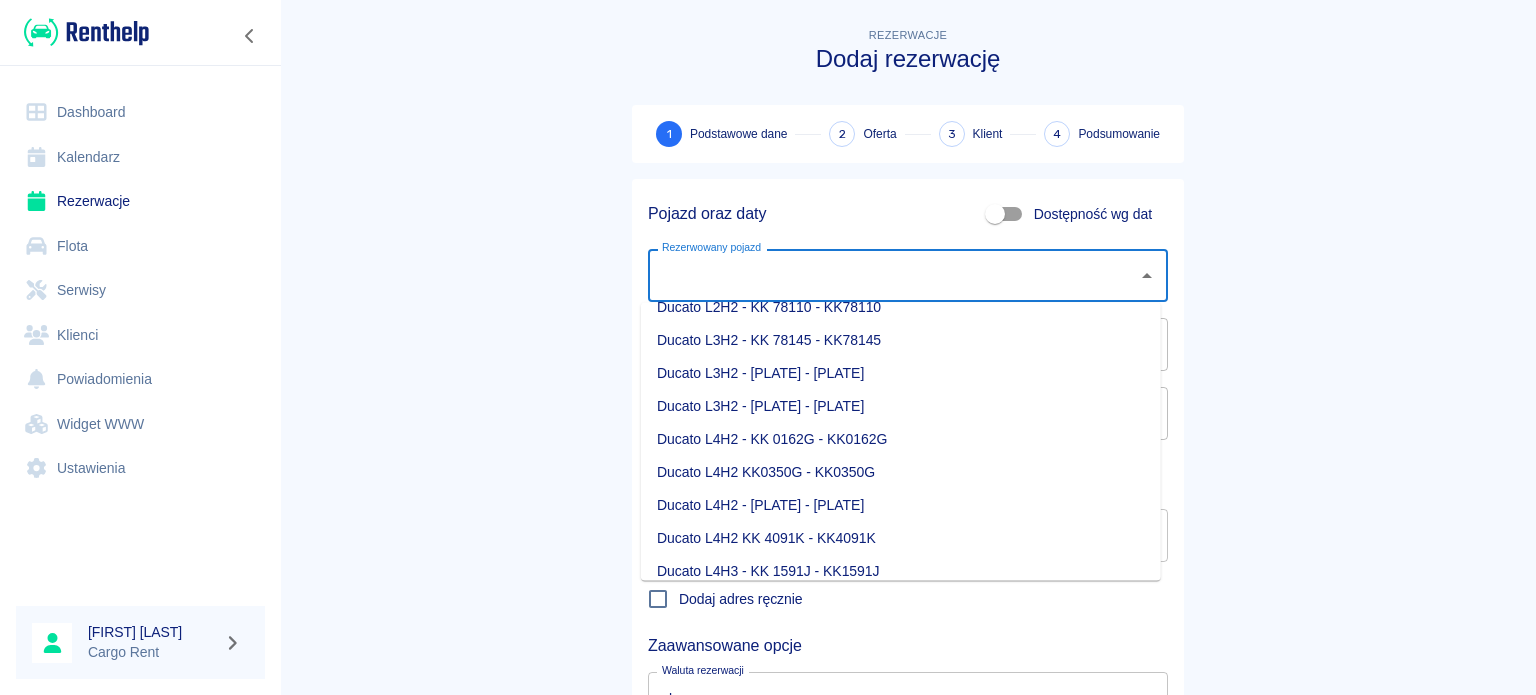 click on "Ducato L4H2 KK0350G - KK0350G" at bounding box center (901, 472) 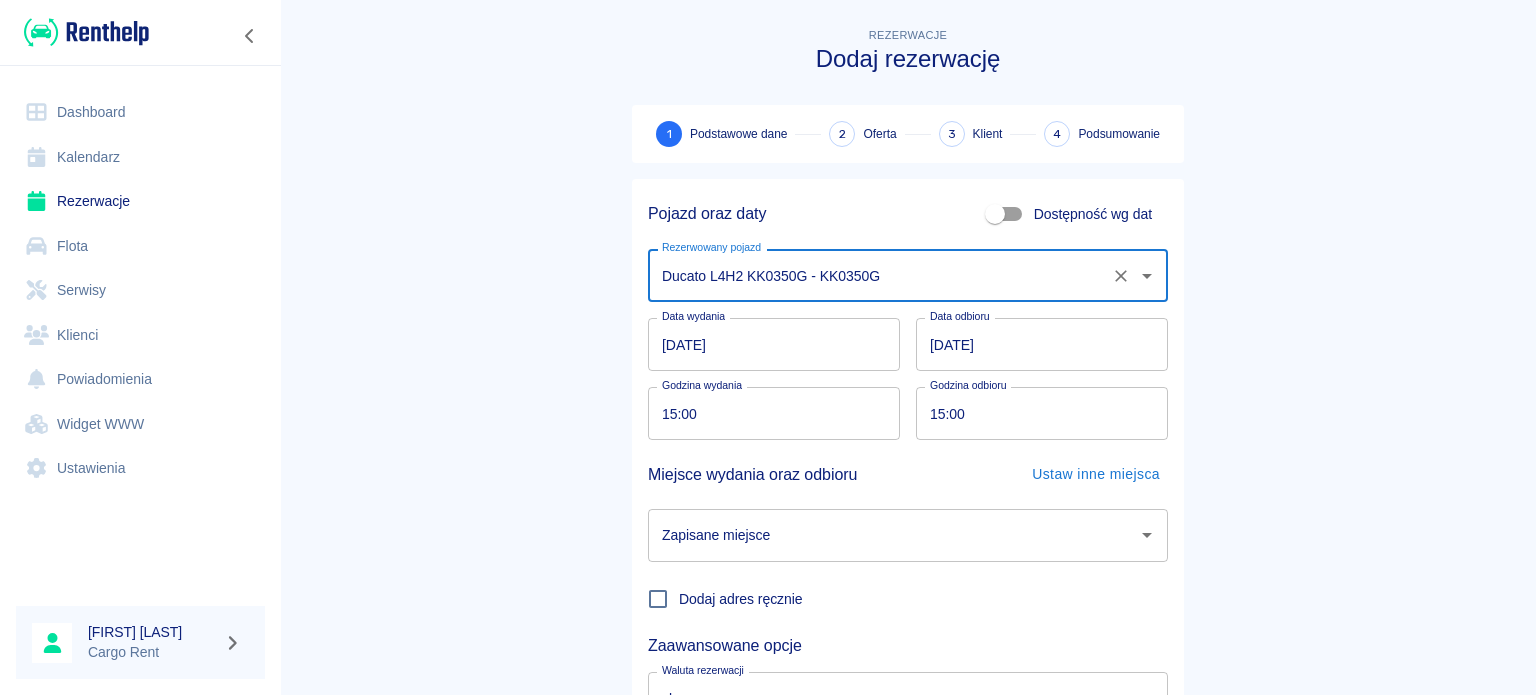 click on "[DATE]" at bounding box center [774, 344] 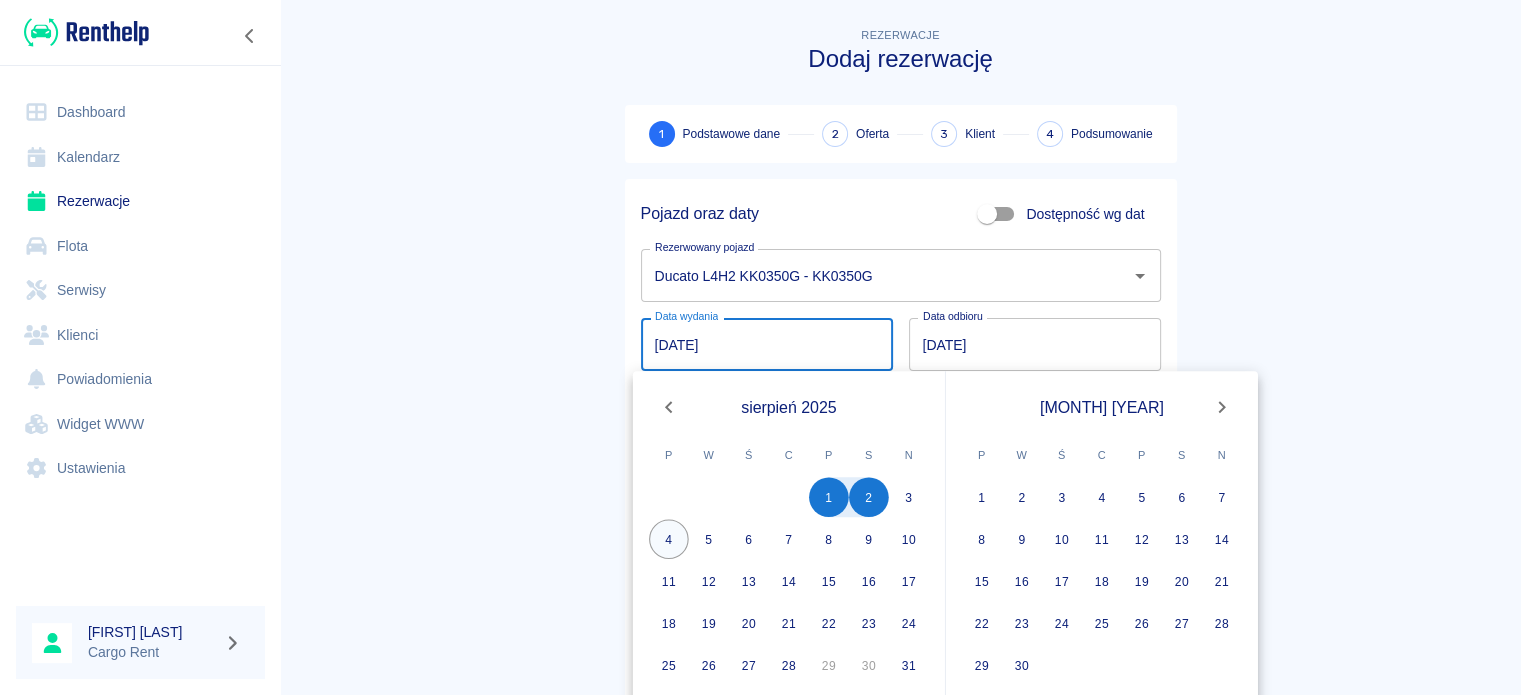 click on "4" at bounding box center (669, 539) 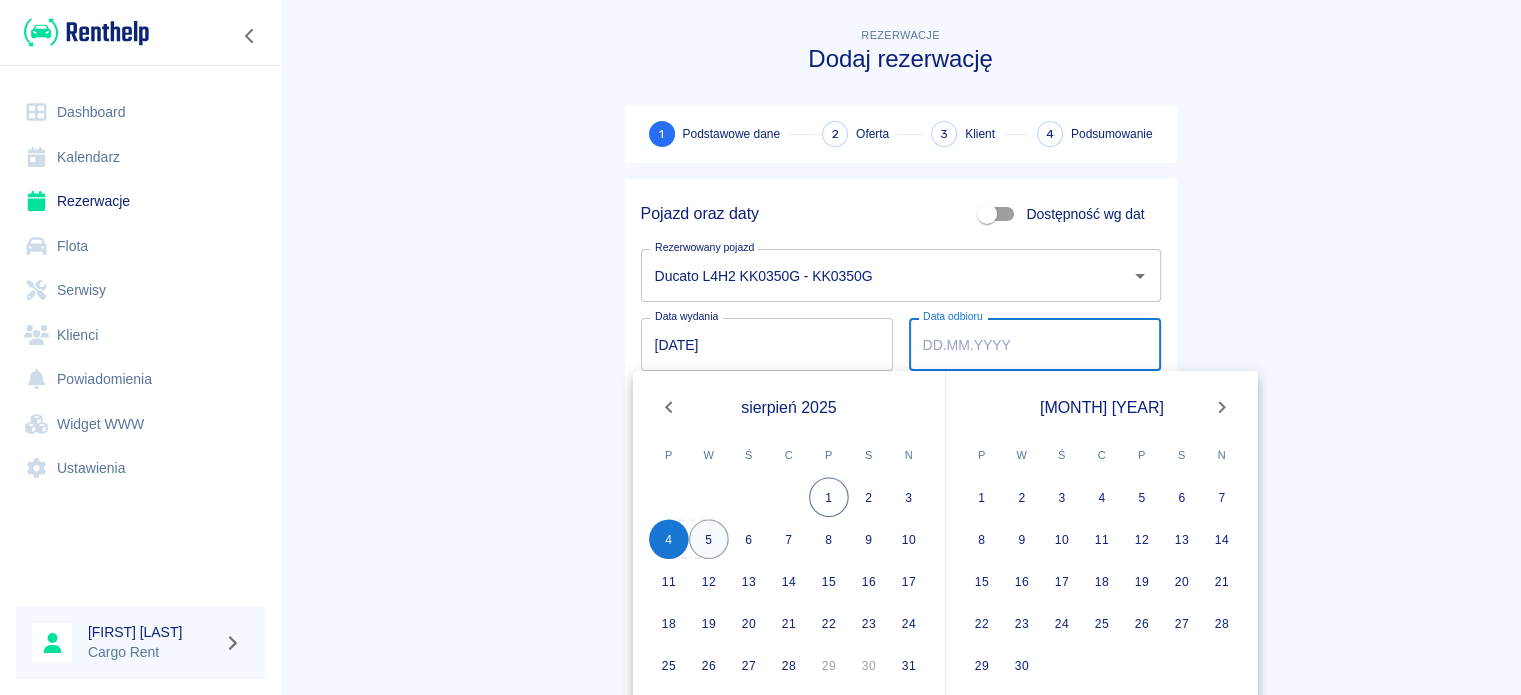 click on "5" at bounding box center [709, 539] 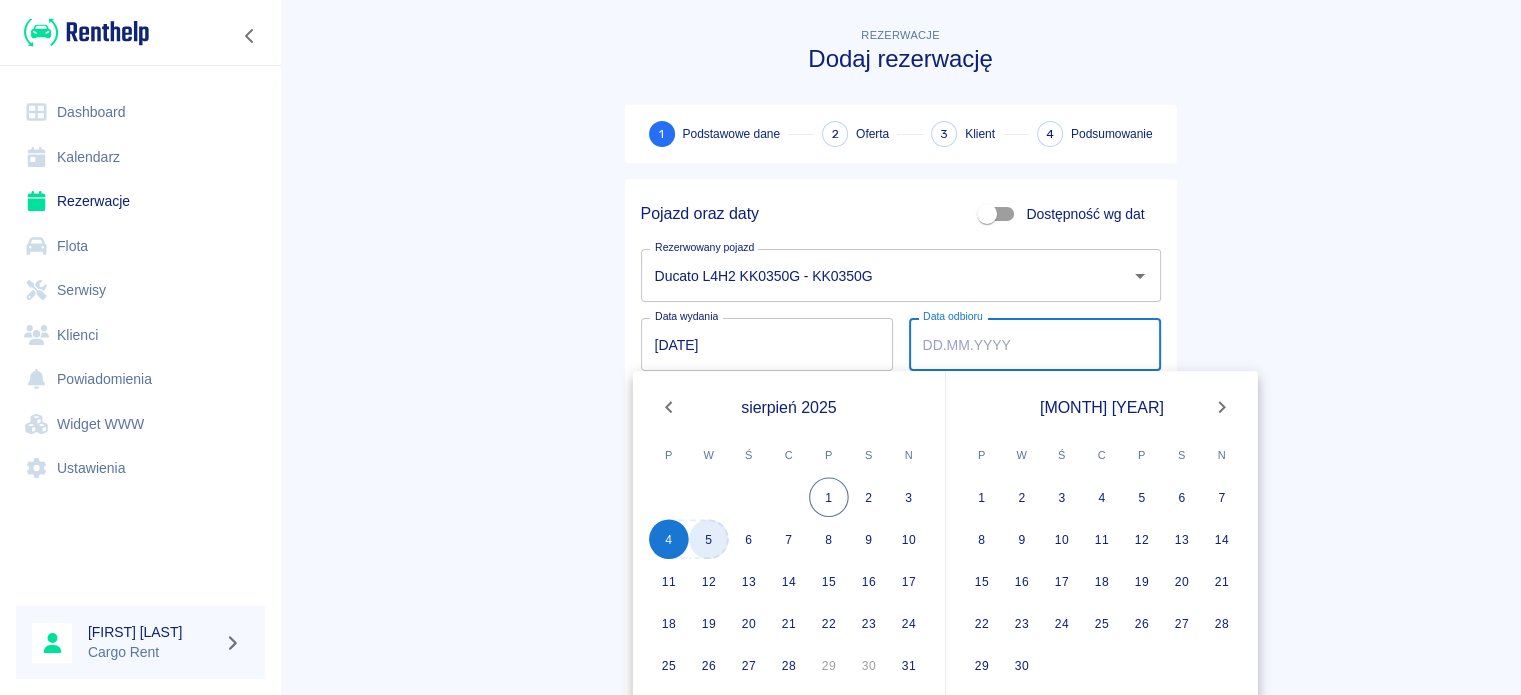 type on "[DATE]" 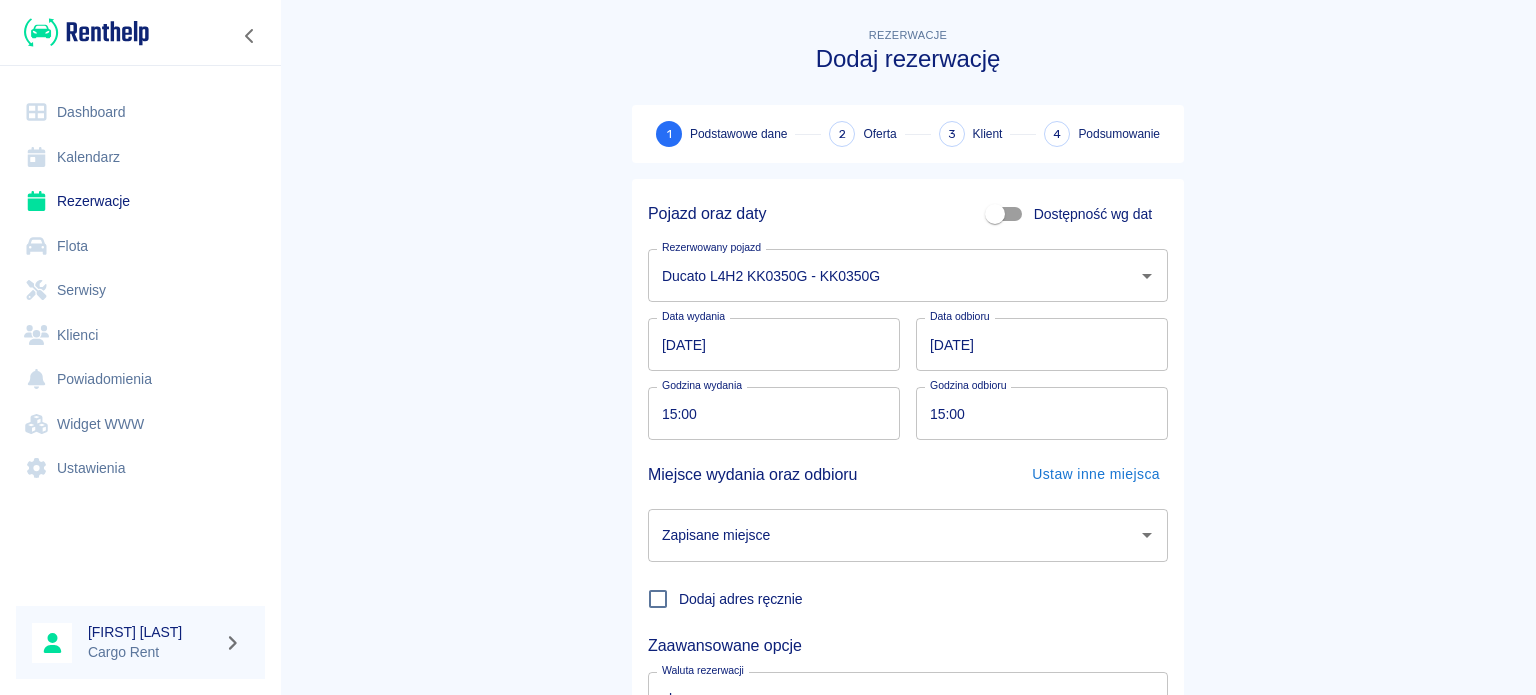 click on "15:00" at bounding box center [767, 413] 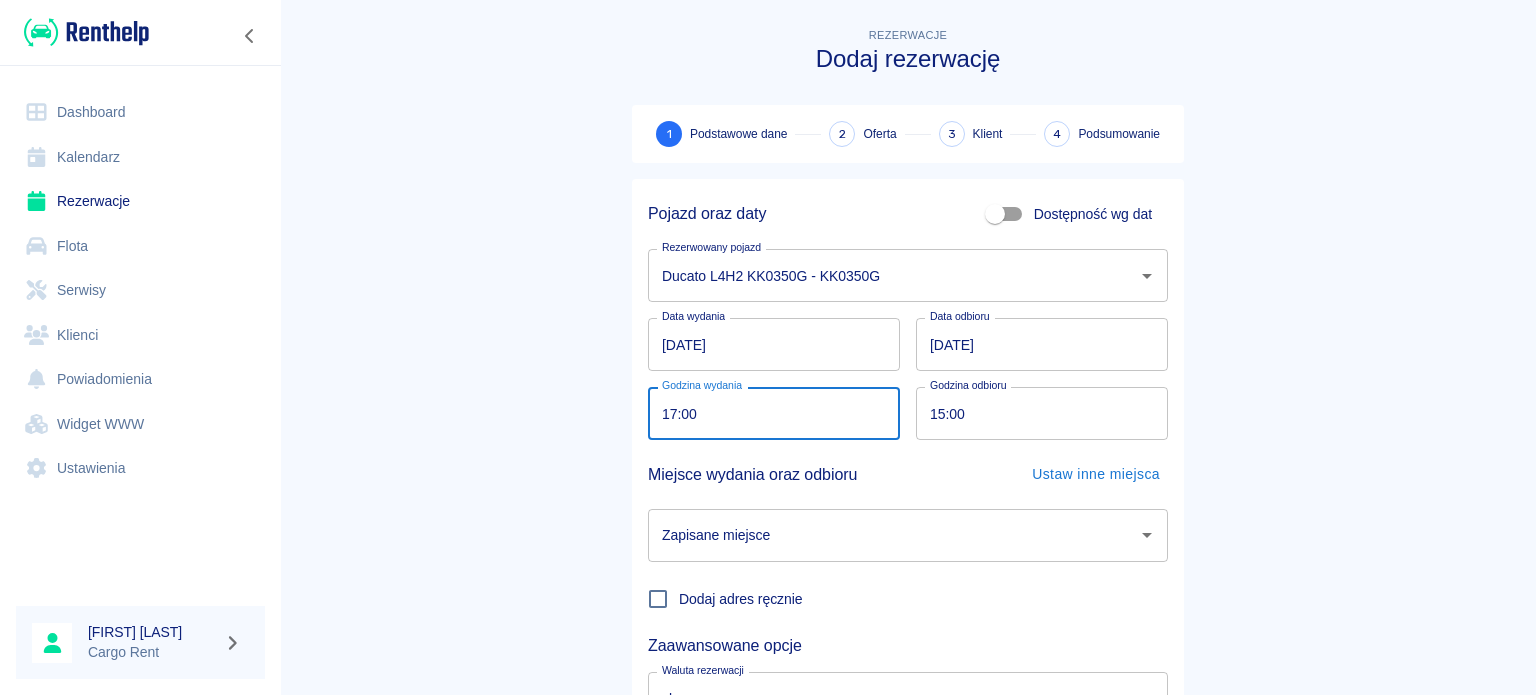 type on "17:00" 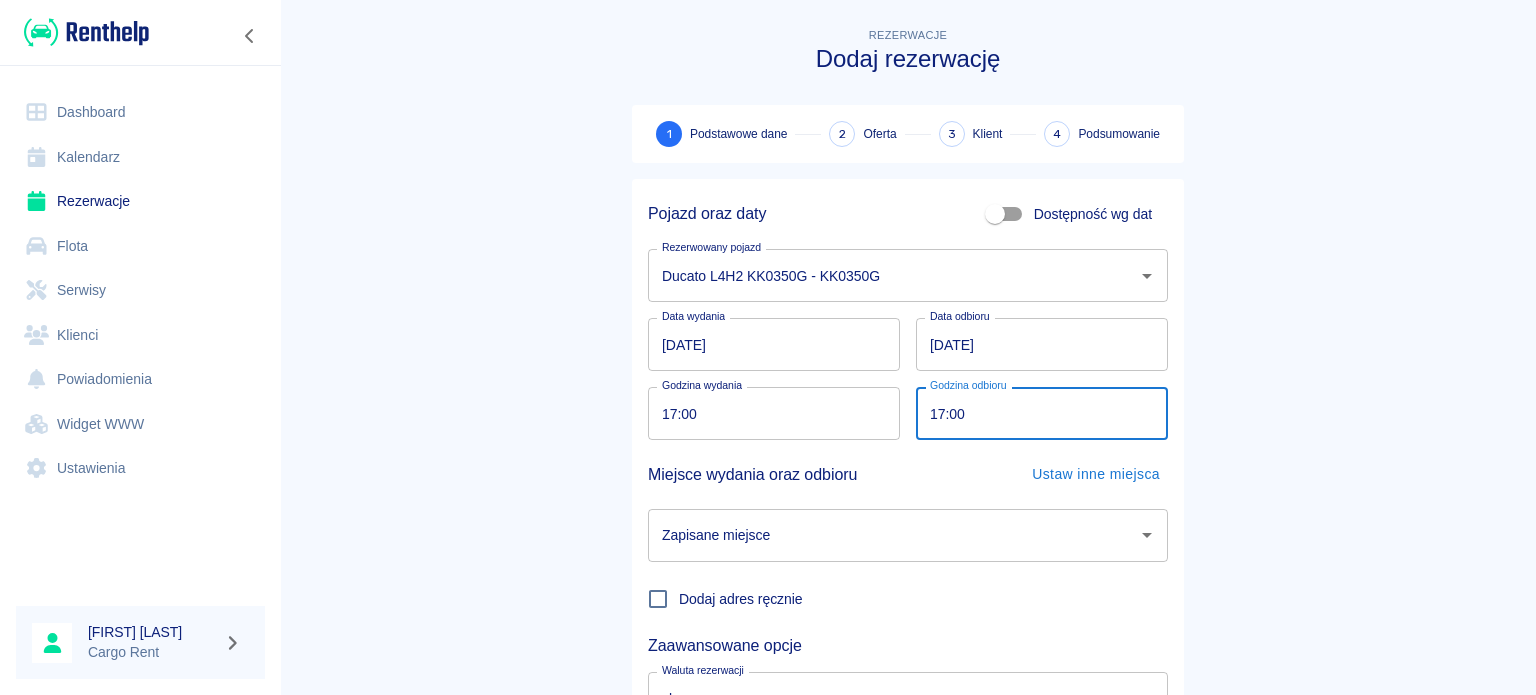 click on "Zapisane miejsce" at bounding box center (908, 535) 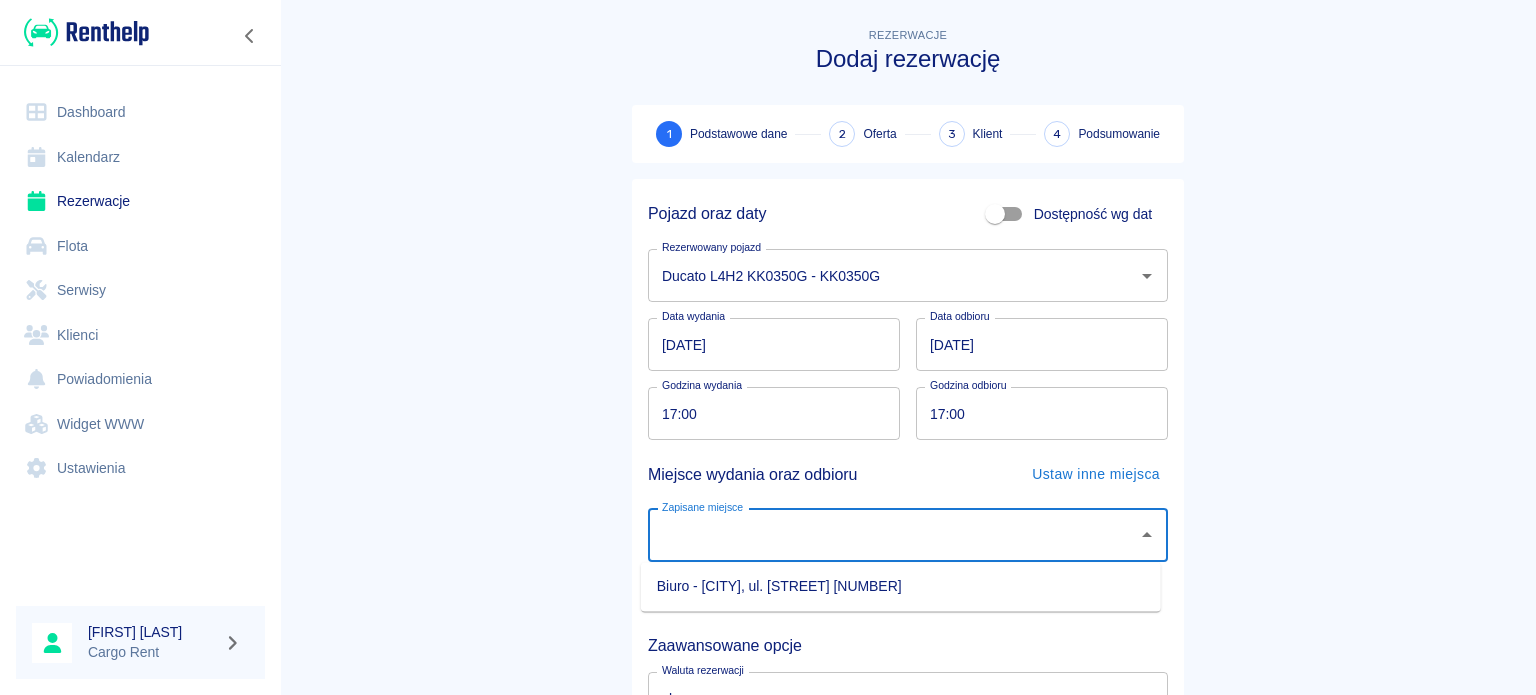 click on "Biuro - [CITY], ul. [STREET] [NUMBER]" at bounding box center [901, 586] 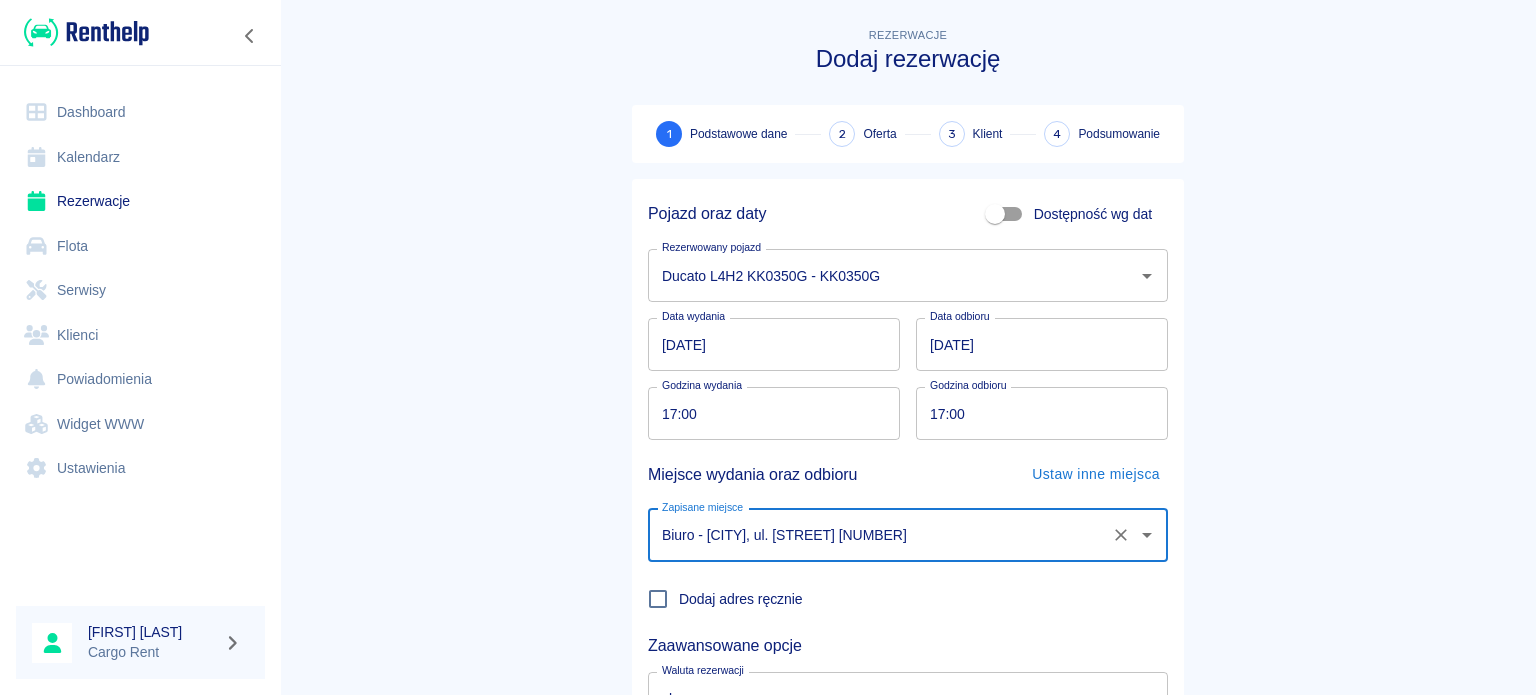 click on "Rezerwacje Dodaj rezerwację 1 Podstawowe dane 2 Oferta 3 Klient 4 Podsumowanie Pojazd oraz daty Dostępność wg dat Rezerwowany pojazd Ducato L4H2 KK0350G - KK0350G Rezerwowany pojazd Data wydania [DATE] Data wydania Data odbioru [DATE] Data odbioru Godzina wydania 17:00 Godzina wydania Godzina odbioru 17:00 Godzina odbioru Miejsce wydania oraz odbioru Ustaw inne miejsca Zapisane miejsce Biuro - Kraków, ul. Katowicka 2 Zapisane miejsce Dodaj adres ręcznie Zaawansowane opcje Waluta rezerwacji zł PLN Waluta rezerwacji Następny krok" at bounding box center [908, 417] 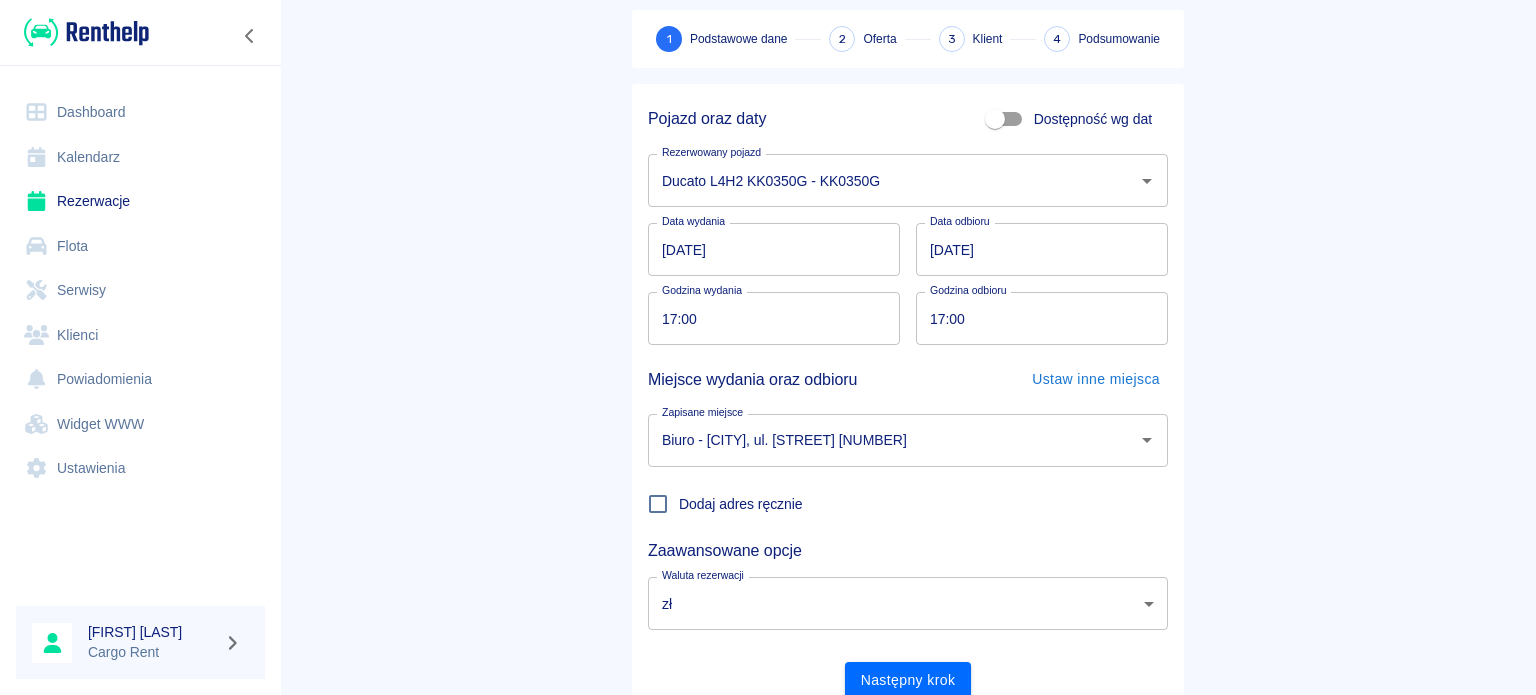 scroll, scrollTop: 96, scrollLeft: 0, axis: vertical 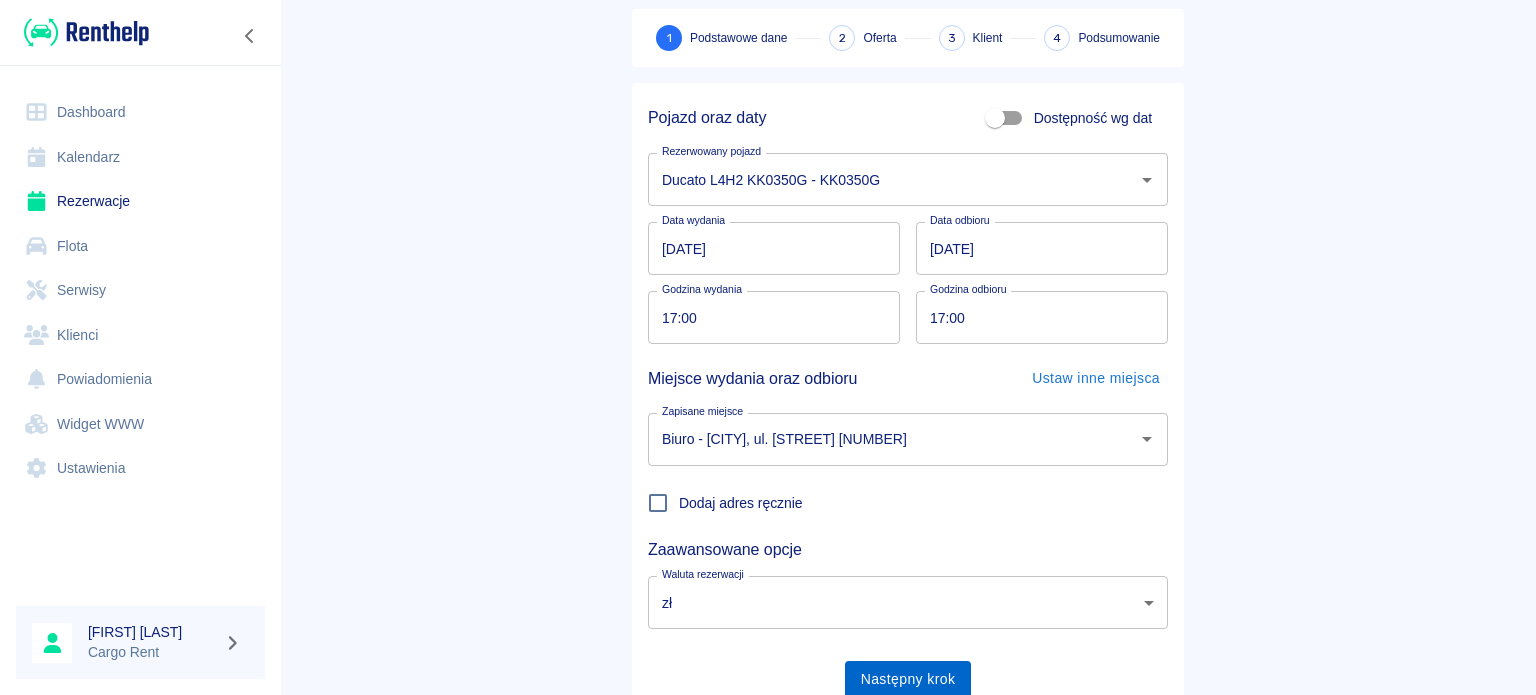 click on "Następny krok" at bounding box center (908, 679) 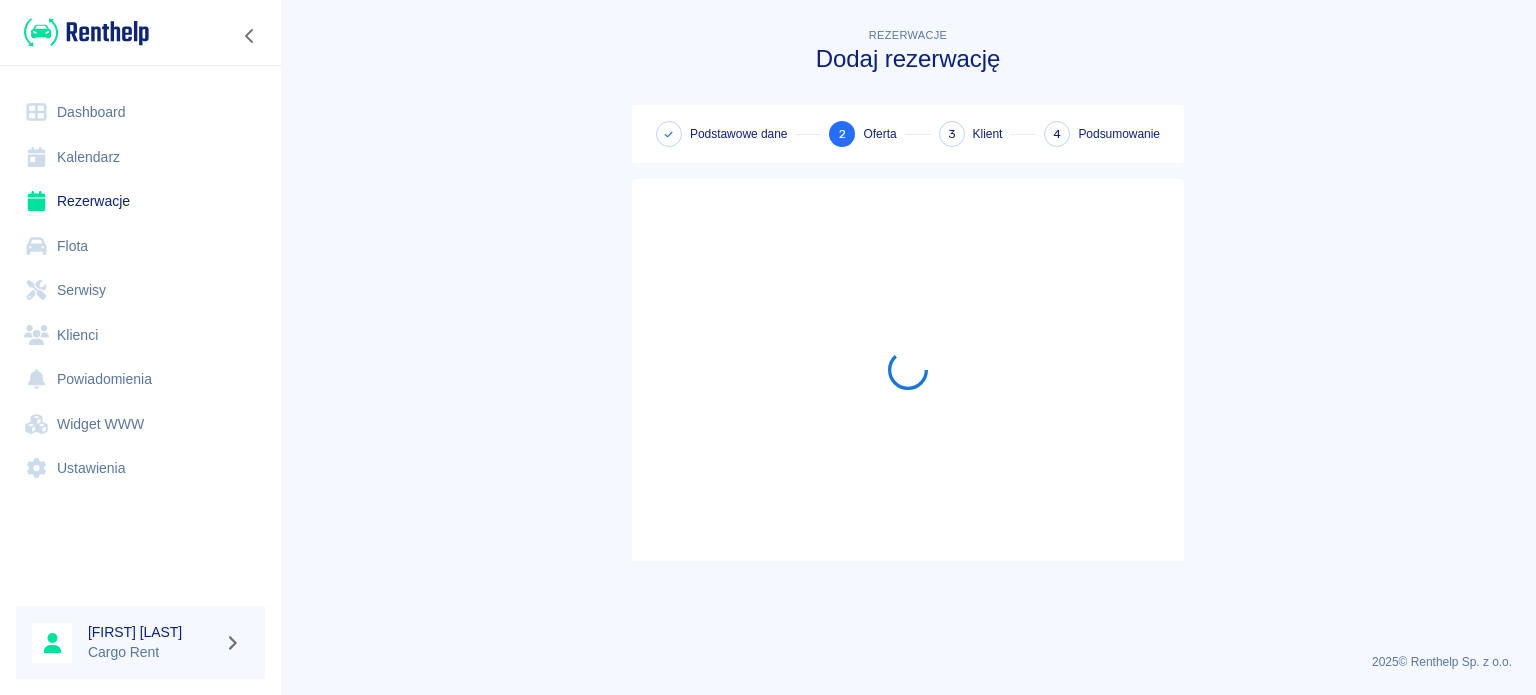 scroll, scrollTop: 0, scrollLeft: 0, axis: both 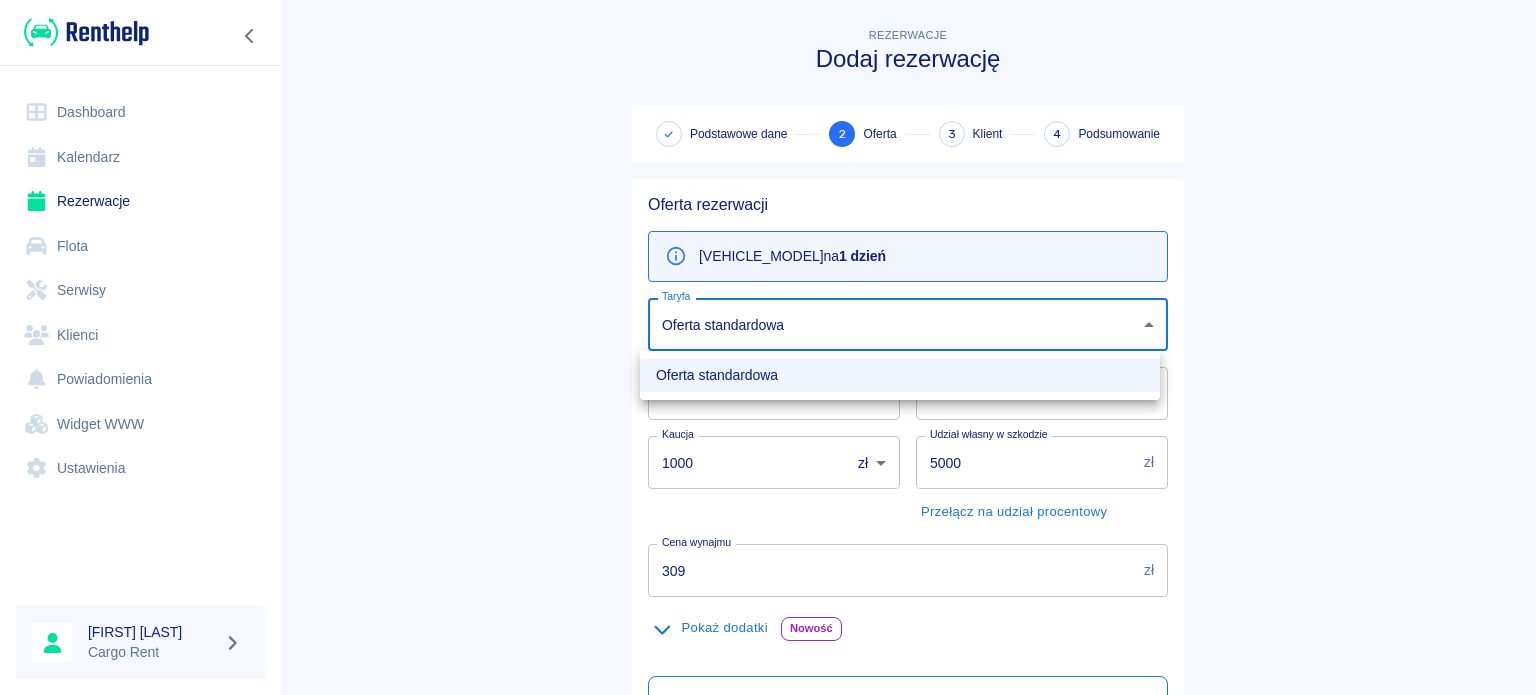 click on "Używamy plików Cookies, by zapewnić Ci najlepsze możliwe doświadczenie. Aby dowiedzieć się więcej, zapoznaj się z naszą Polityką Prywatności.  Polityka Prywatności Rozumiem Dashboard Kalendarz Rezerwacje Flota Serwisy Klienci Powiadomienia Widget WWW Ustawienia [FIRST] [LAST] Cargo Rent Rezerwacje Dodaj rezerwację Podstawowe dane 2 Oferta 3 Klient 4 Podsumowanie Oferta rezerwacji Ducato L4H2 KK0350G  na  1 dzień Taryfa Oferta standardowa  2e633803-d977-4efc-8e93-b3f6838b0c9a Taryfa Dzienny limit kilometrów 0 km Dzienny limit kilometrów Przekroczenie limitu kilometrów 0 zł/km Przekroczenie limitu kilometrów Kaucja 1000 zł PLN ​ Kaucja Udział własny w szkodzie 5000 zł Udział własny w szkodzie Przełącz na udział procentowy Cena wynajmu 309 zł Cena wynajmu Pokaż dodatki Nowość Ograniczenie odpowiedzialności Dziennie 29,00 zł /  dziennie Udział własny w szkodzie do 1000 zł  0 ​ Zniesienie udziału własnego w szkodzie Dziennie 69,00 zł /  dziennie 0 ​ Jednorazowo 0 ​" at bounding box center [768, 347] 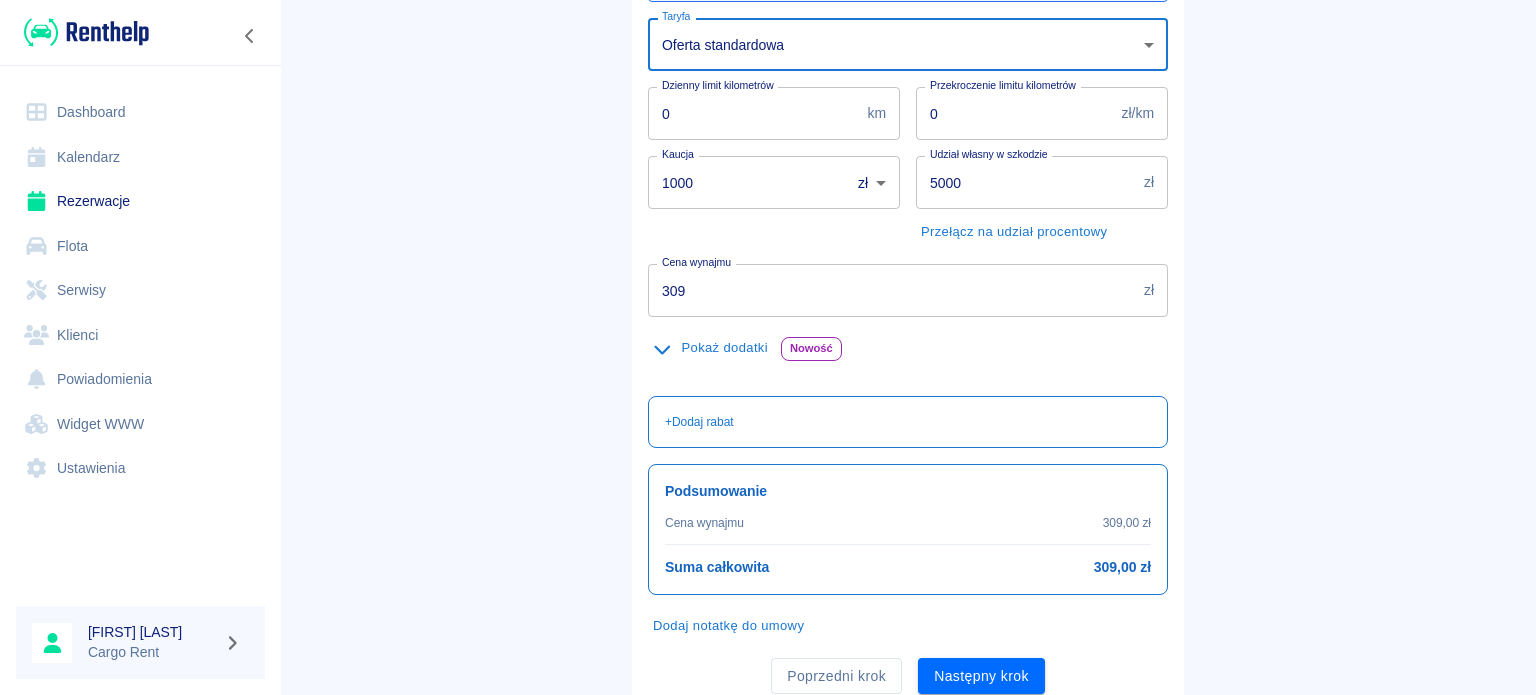scroll, scrollTop: 352, scrollLeft: 0, axis: vertical 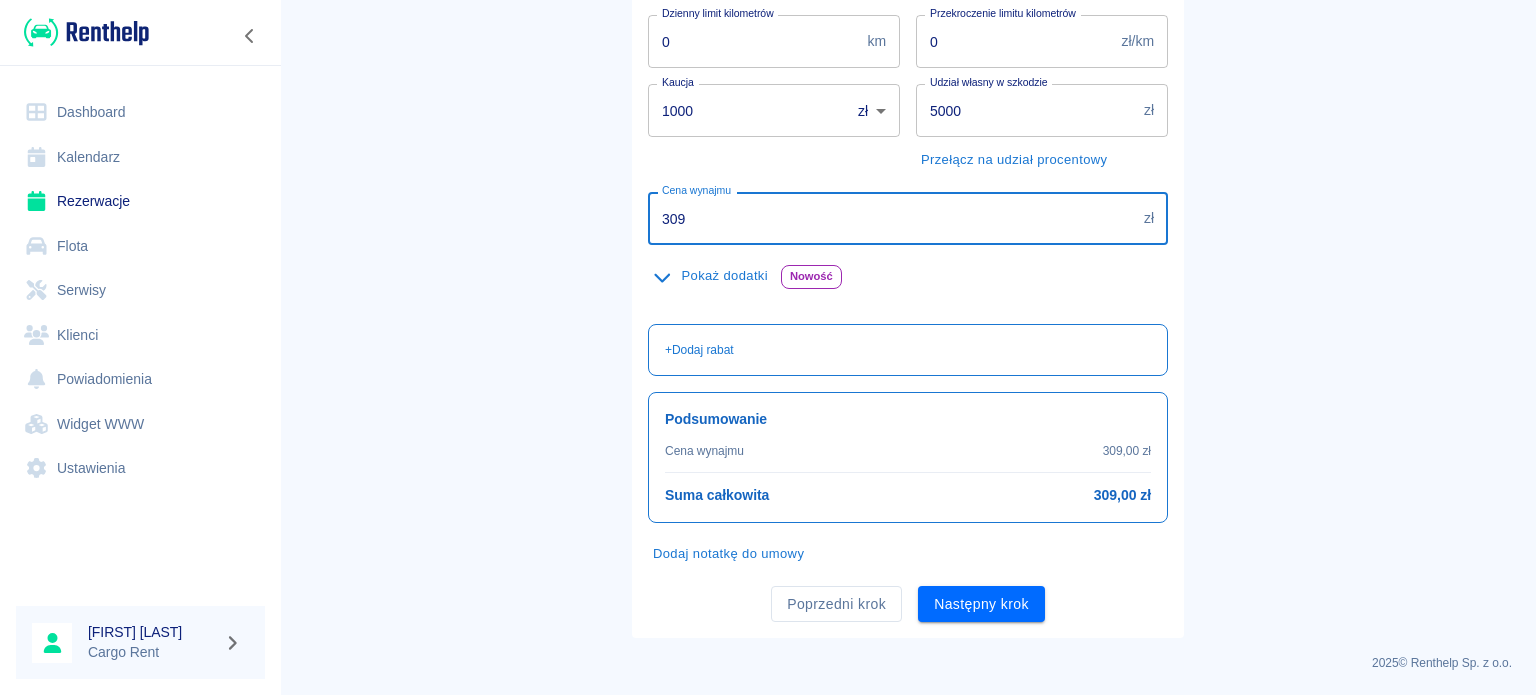 drag, startPoint x: 720, startPoint y: 235, endPoint x: 595, endPoint y: 221, distance: 125.781555 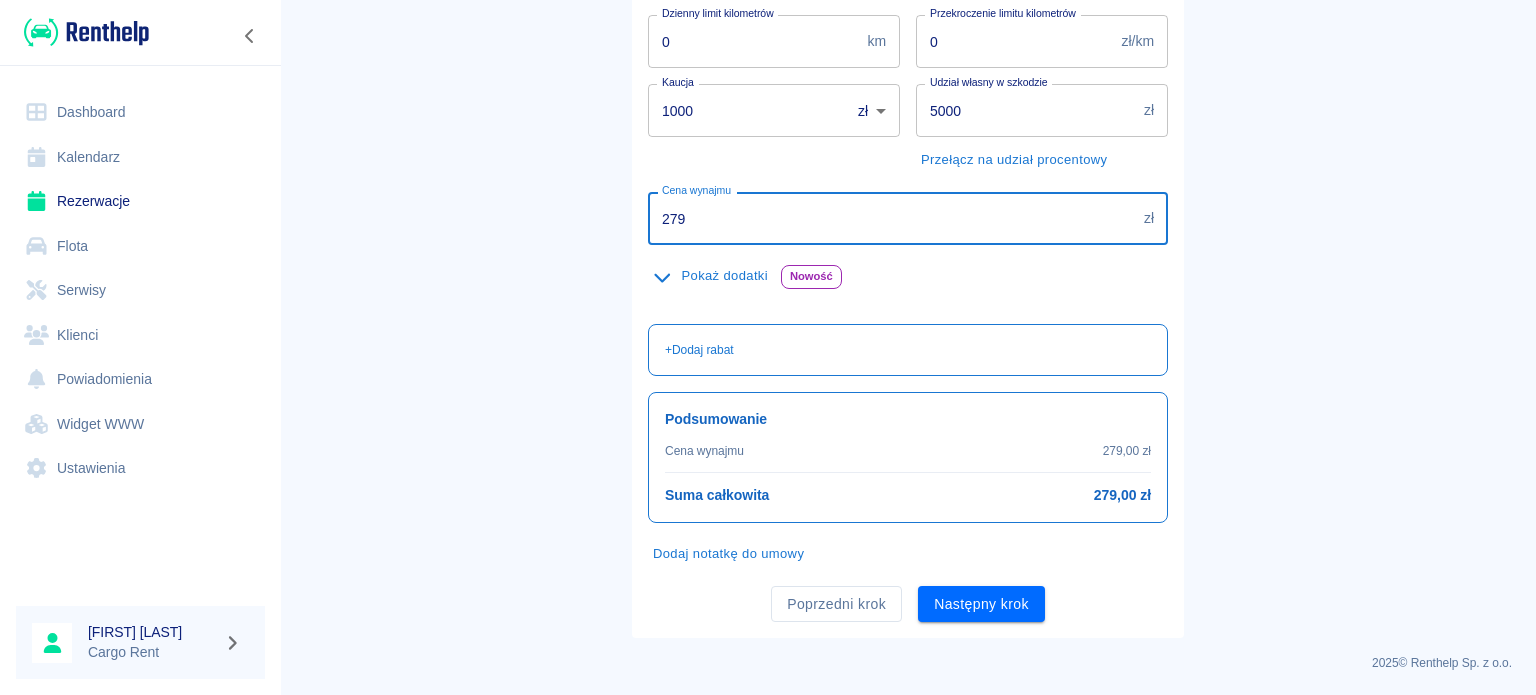 type on "279" 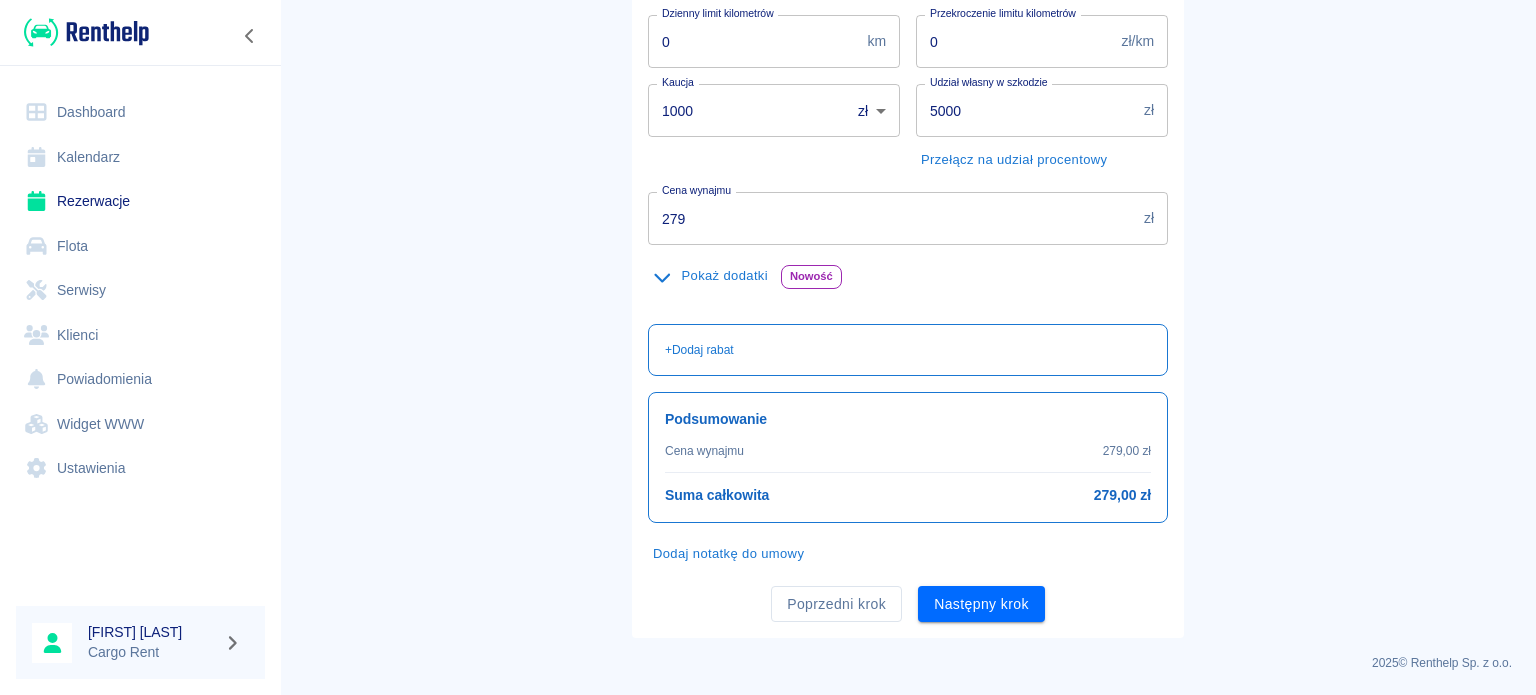 click on "Rezerwacje Dodaj rezerwację Podstawowe dane 2 Oferta 3 Klient 4 Podsumowanie Oferta rezerwacji [VEHICLE_MODEL]  na  [NUMBER] dzień Taryfa Oferta standardowa  [UUID] Taryfa Dzienny limit kilometrów 0 km Dzienny limit kilometrów Przekroczenie limitu kilometrów 0 zł/km Przekroczenie limitu kilometrów Kaucja 1000 zł PLN ​ Kaucja Udział własny w szkodzie 5000 zł Udział własny w szkodzie Przełącz na udział procentowy Cena wynajmu 279 zł Cena wynajmu Pokaż dodatki Nowość Ograniczenie odpowiedzialności Dziennie 29,00 zł /  dziennie Udział własny w szkodzie do 1000 zł  0 ​ Zniesienie udziału własnego w szkodzie Dziennie 69,00 zł /  dziennie 0 ​ Wyjazd za granicę  Jednorazowo 199,00 zł 0 ​ +  Dodaj rabat Podsumowanie Cena wynajmu 279,00 zł Suma całkowita 279,00 zł Dodaj notatkę do umowy Poprzedni krok Następny krok" at bounding box center [908, 155] 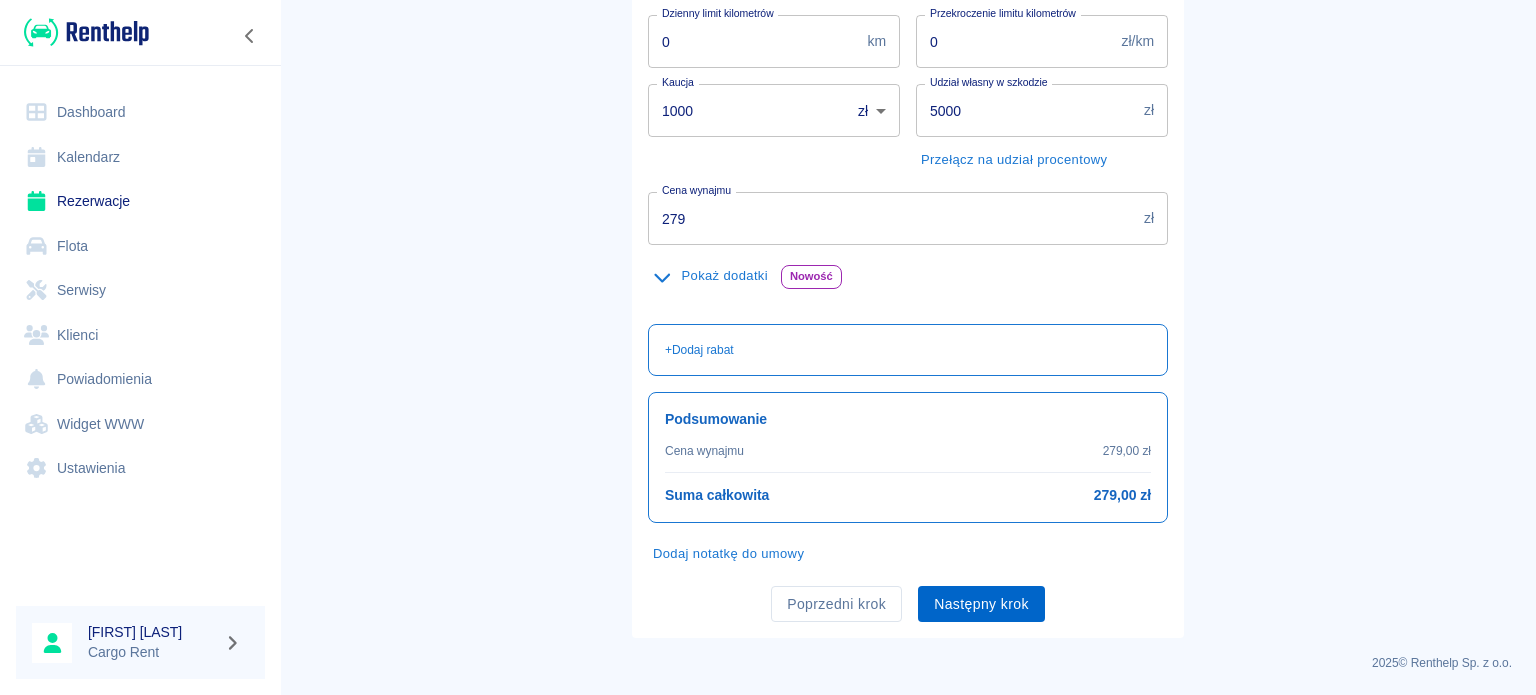 drag, startPoint x: 952, startPoint y: 578, endPoint x: 952, endPoint y: 612, distance: 34 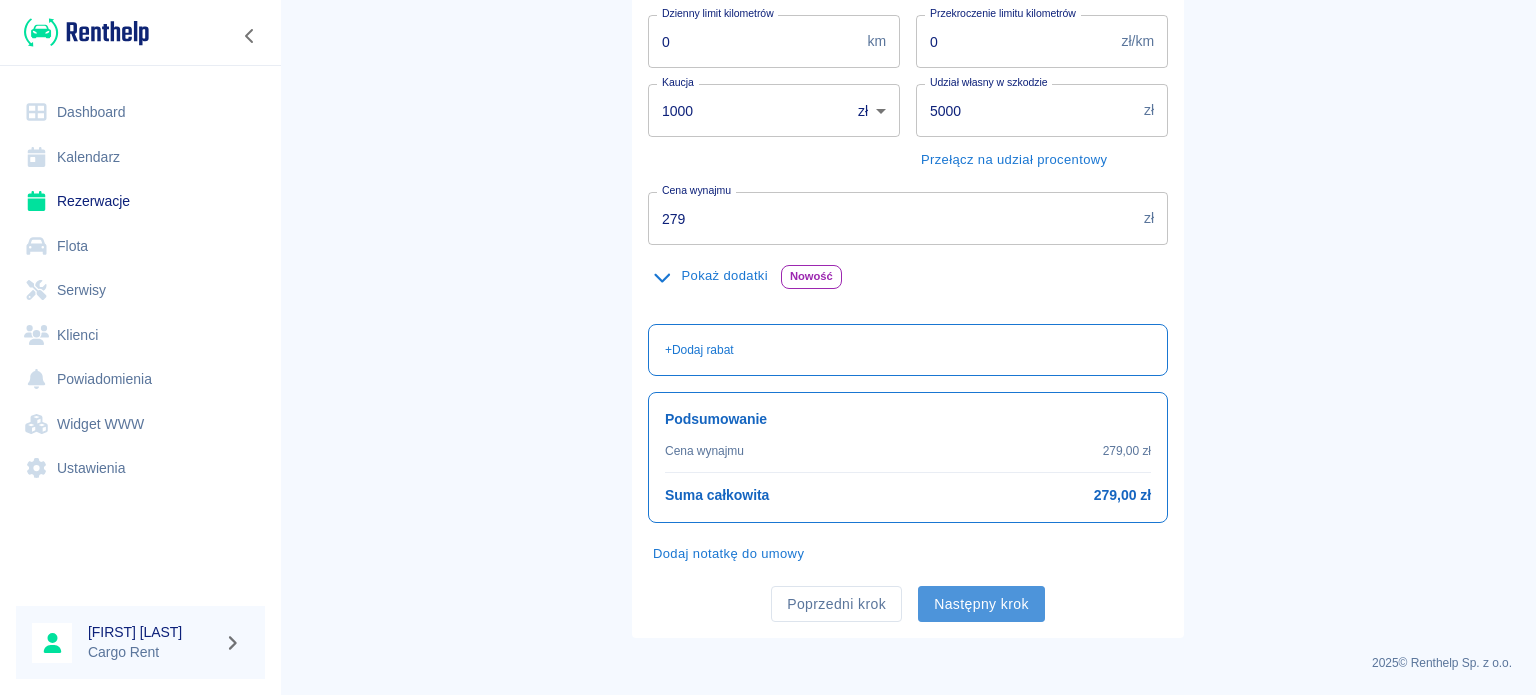 click on "Następny krok" at bounding box center (981, 604) 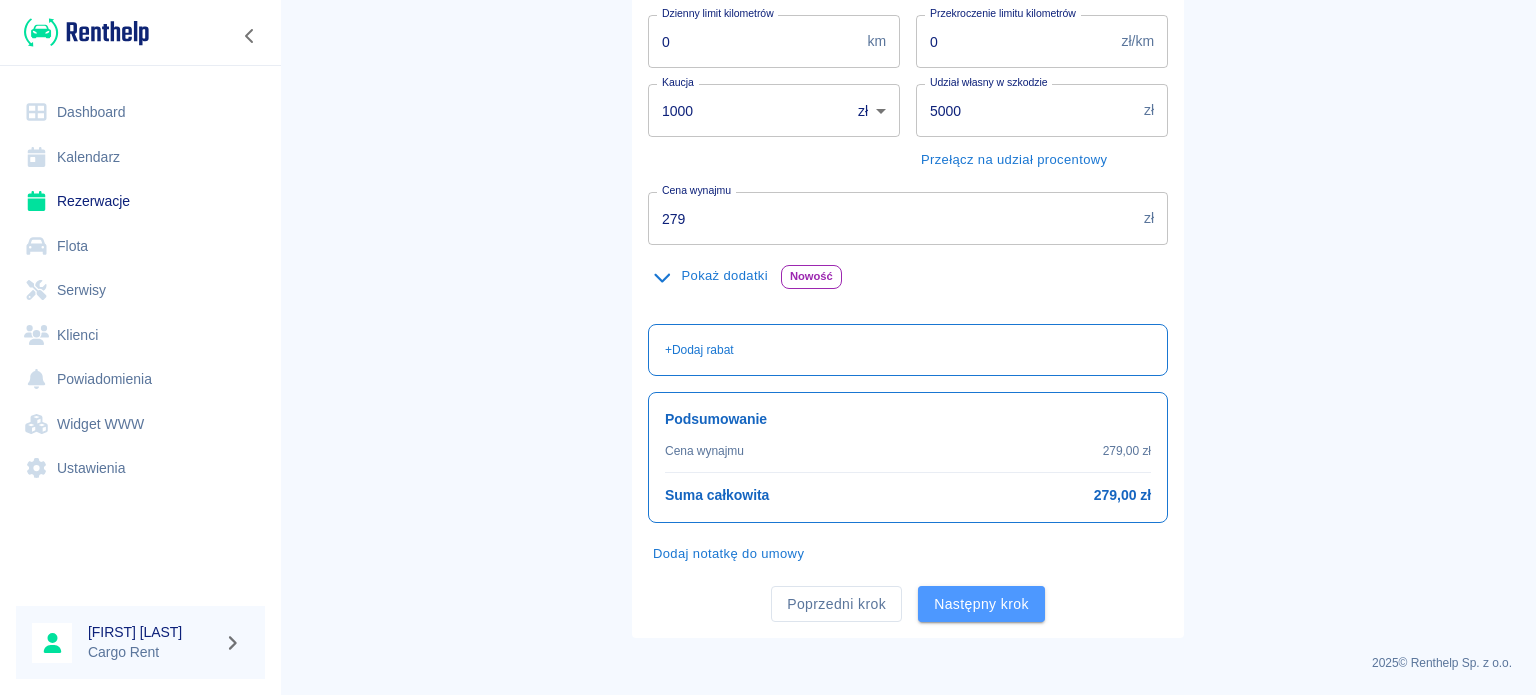 scroll, scrollTop: 0, scrollLeft: 0, axis: both 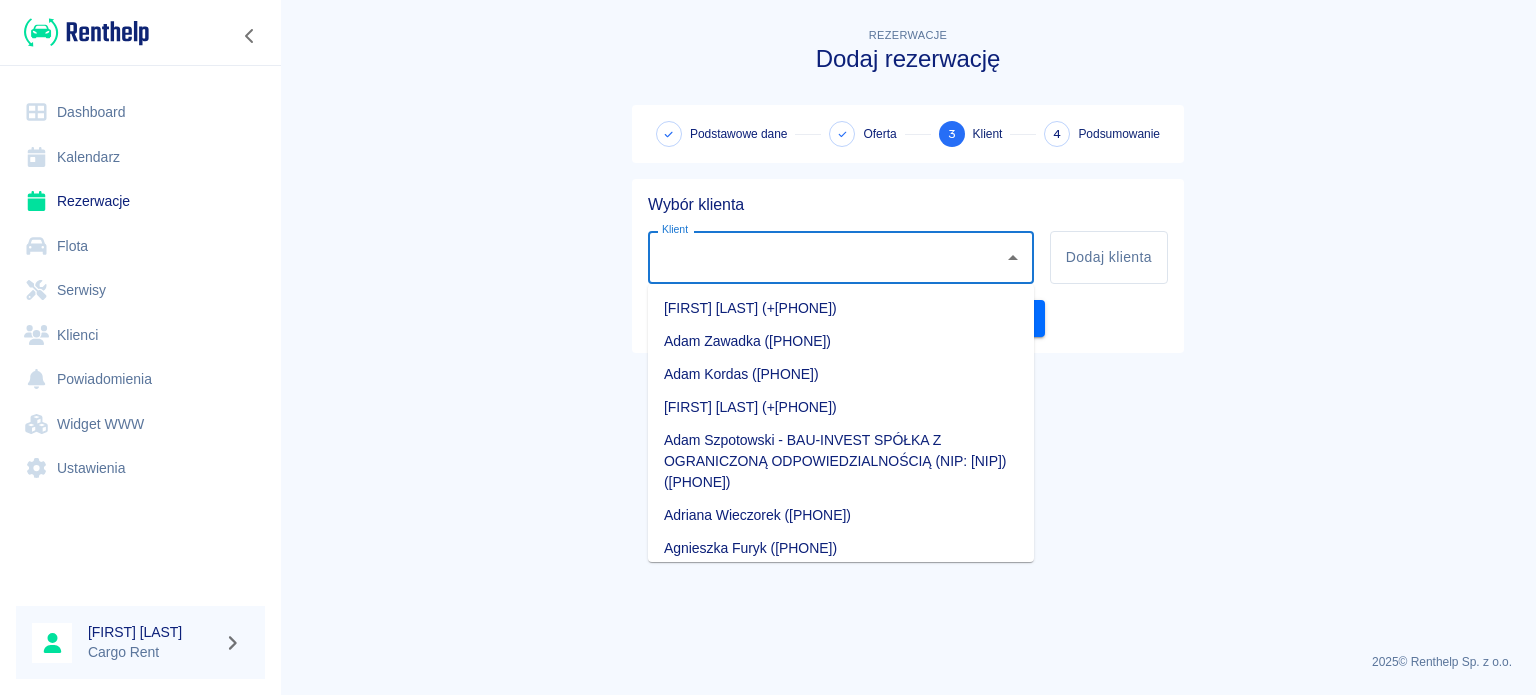 click on "Klient" at bounding box center (826, 257) 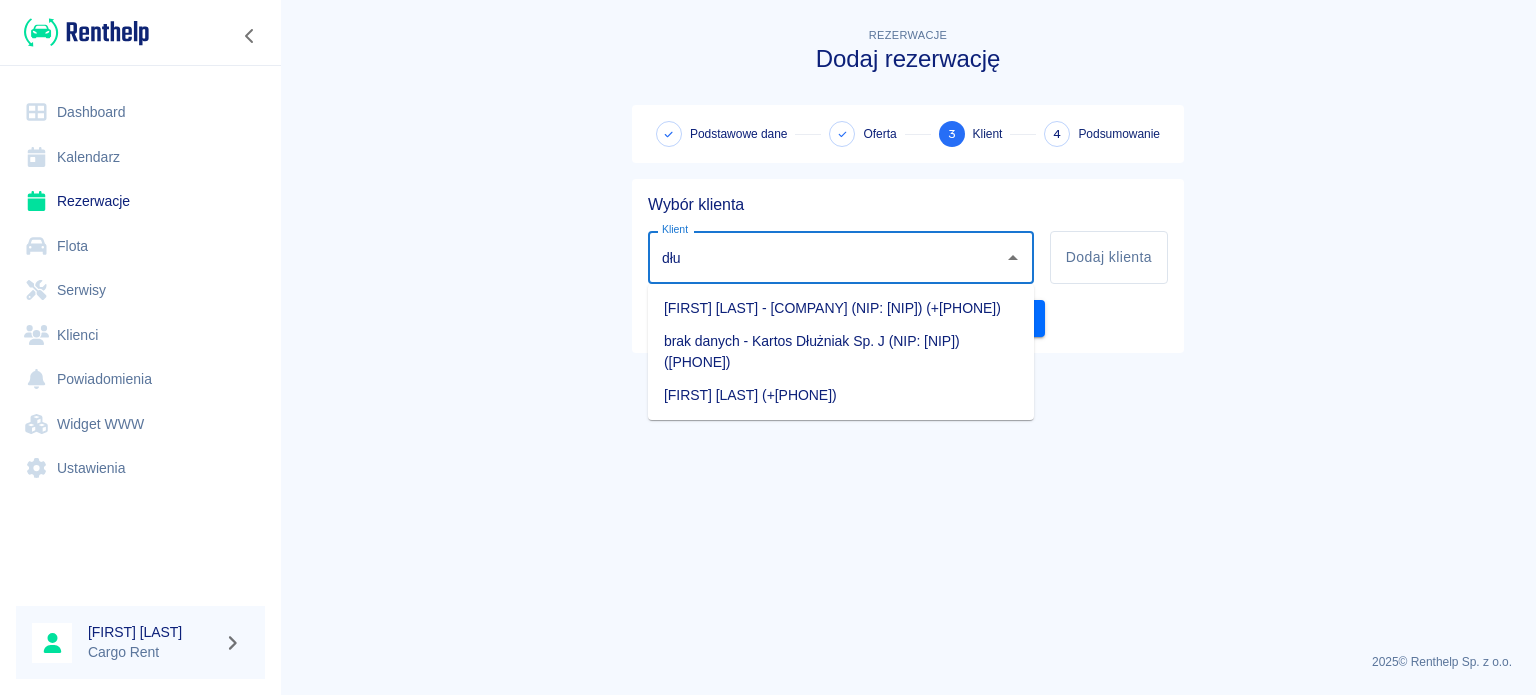click on "[FIRST] [LAST] - [COMPANY] (NIP: [NIP]) (+[PHONE])" at bounding box center (841, 308) 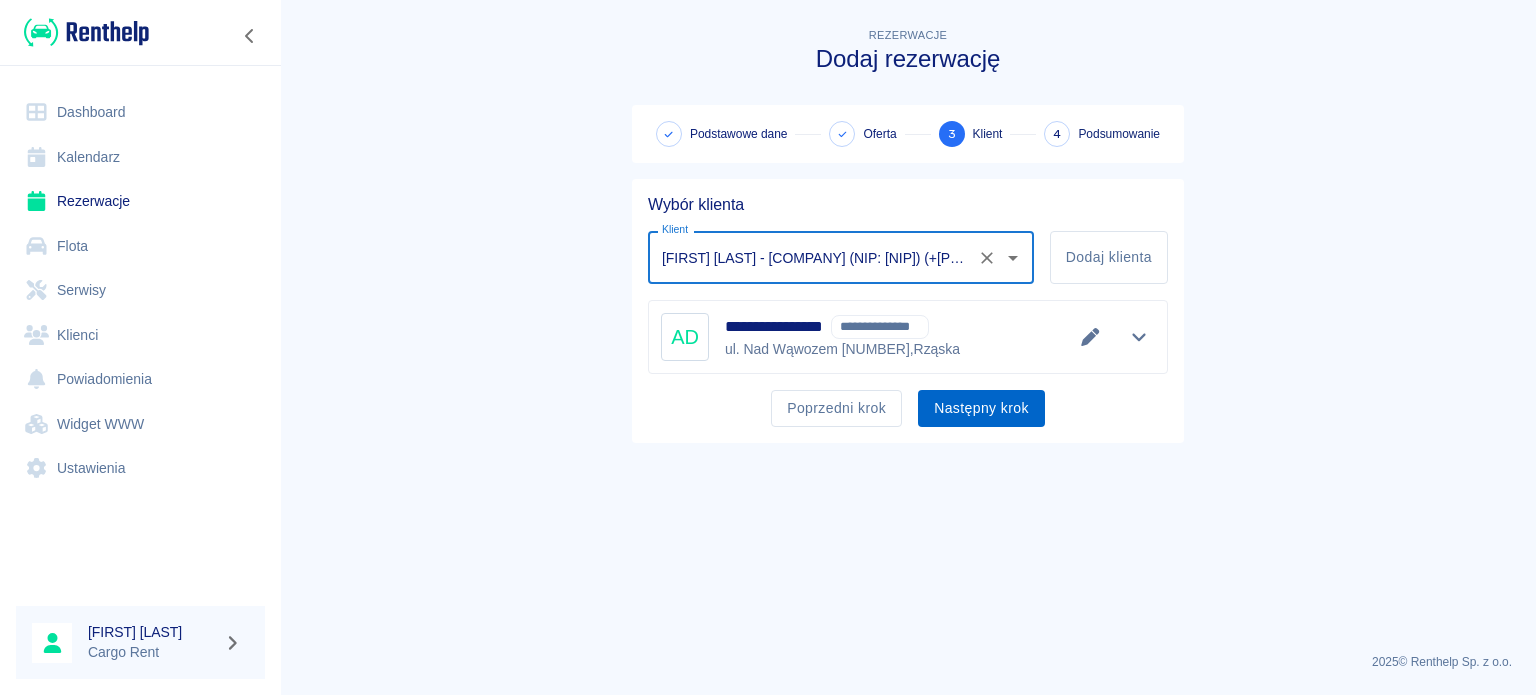 type on "[FIRST] [LAST] - [COMPANY] (NIP: [NIP]) (+[PHONE])" 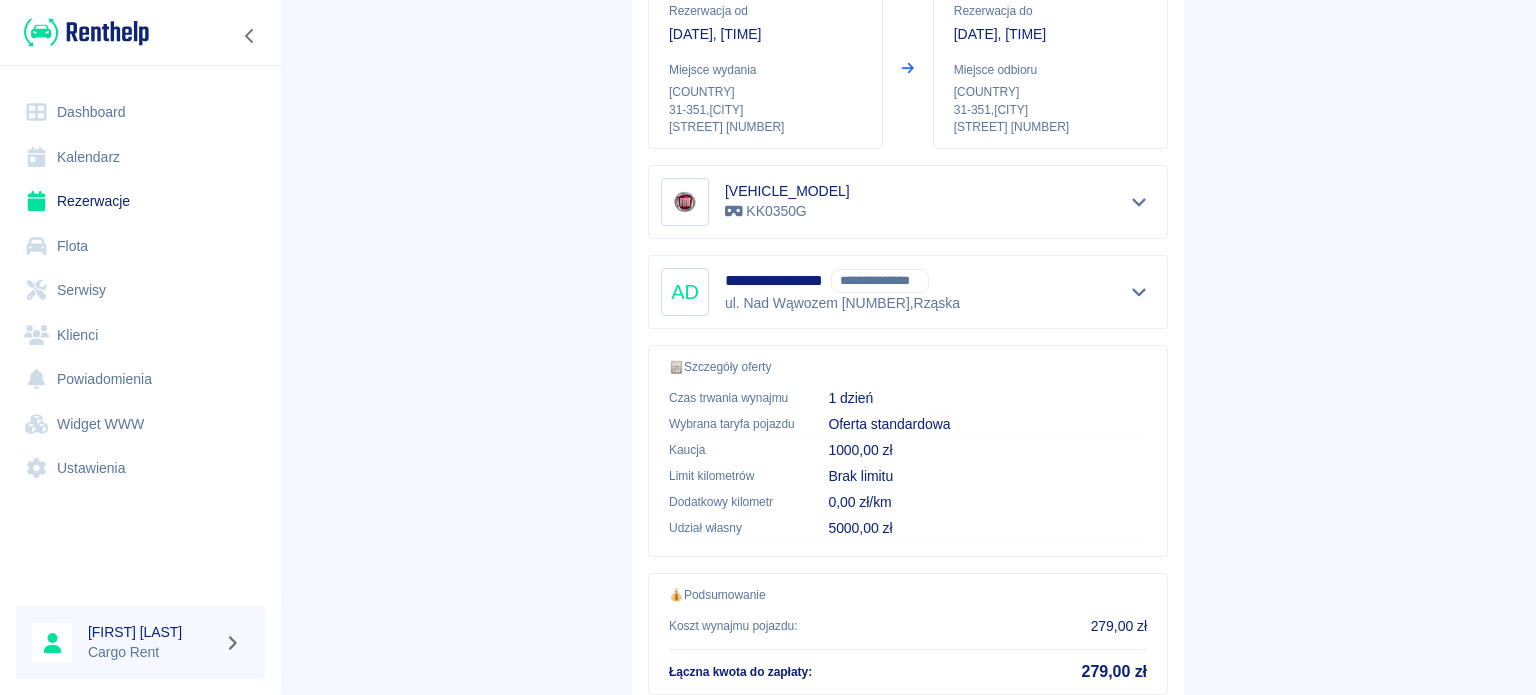 scroll, scrollTop: 380, scrollLeft: 0, axis: vertical 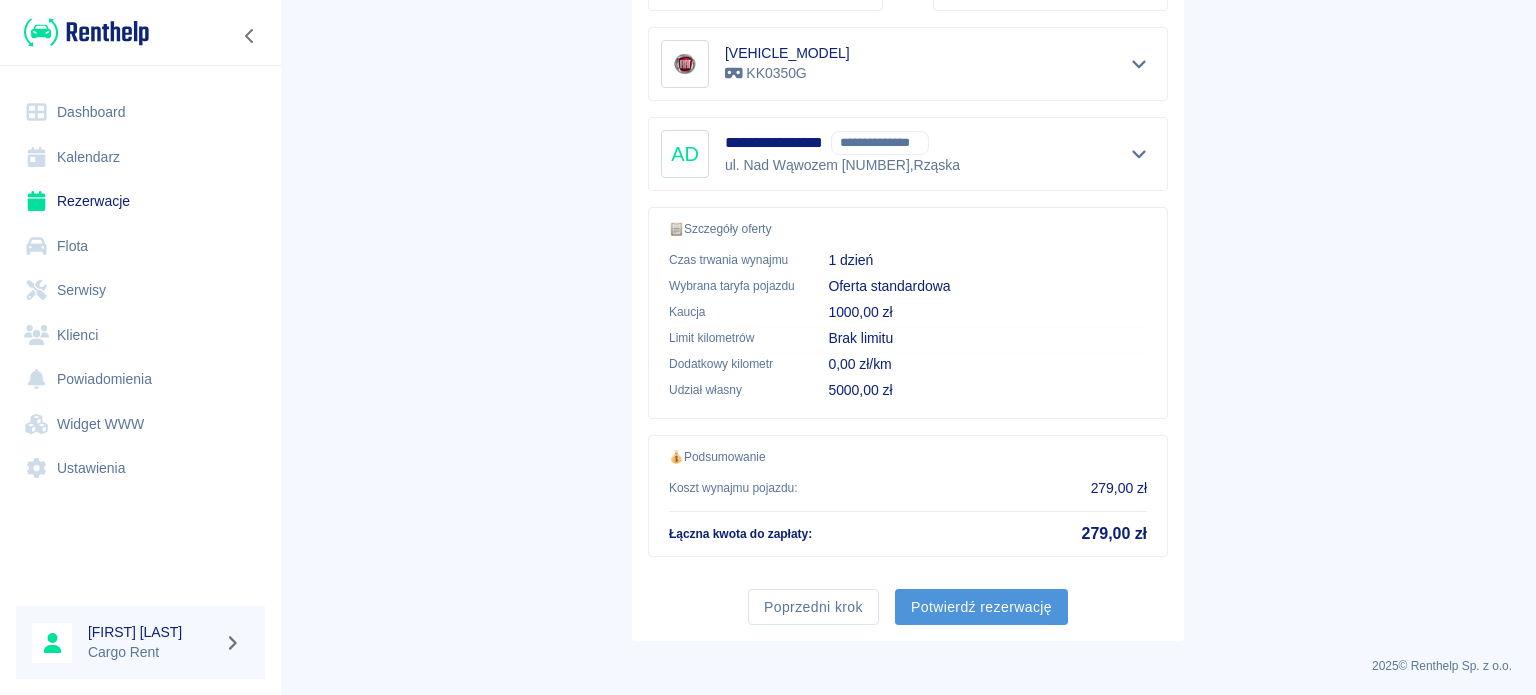 click on "Potwierdź rezerwację" at bounding box center (981, 607) 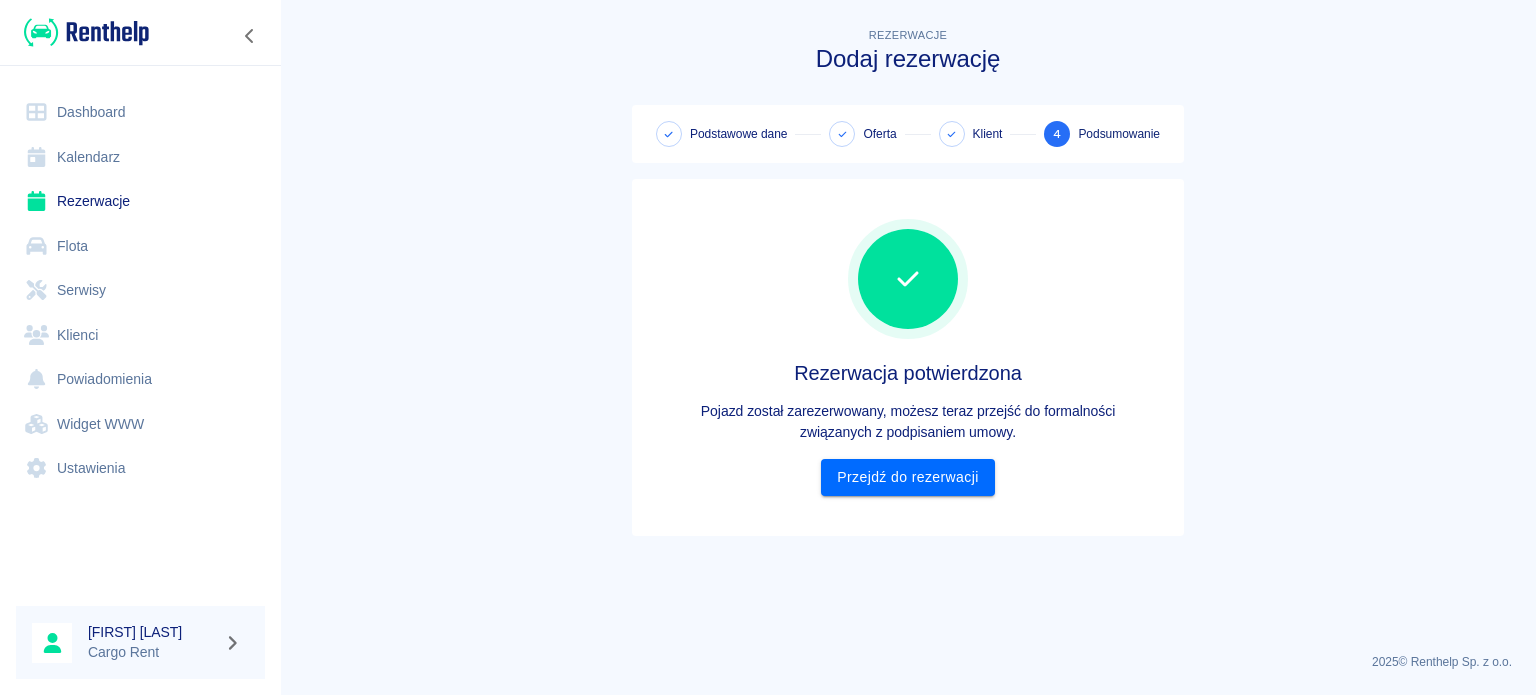 scroll, scrollTop: 0, scrollLeft: 0, axis: both 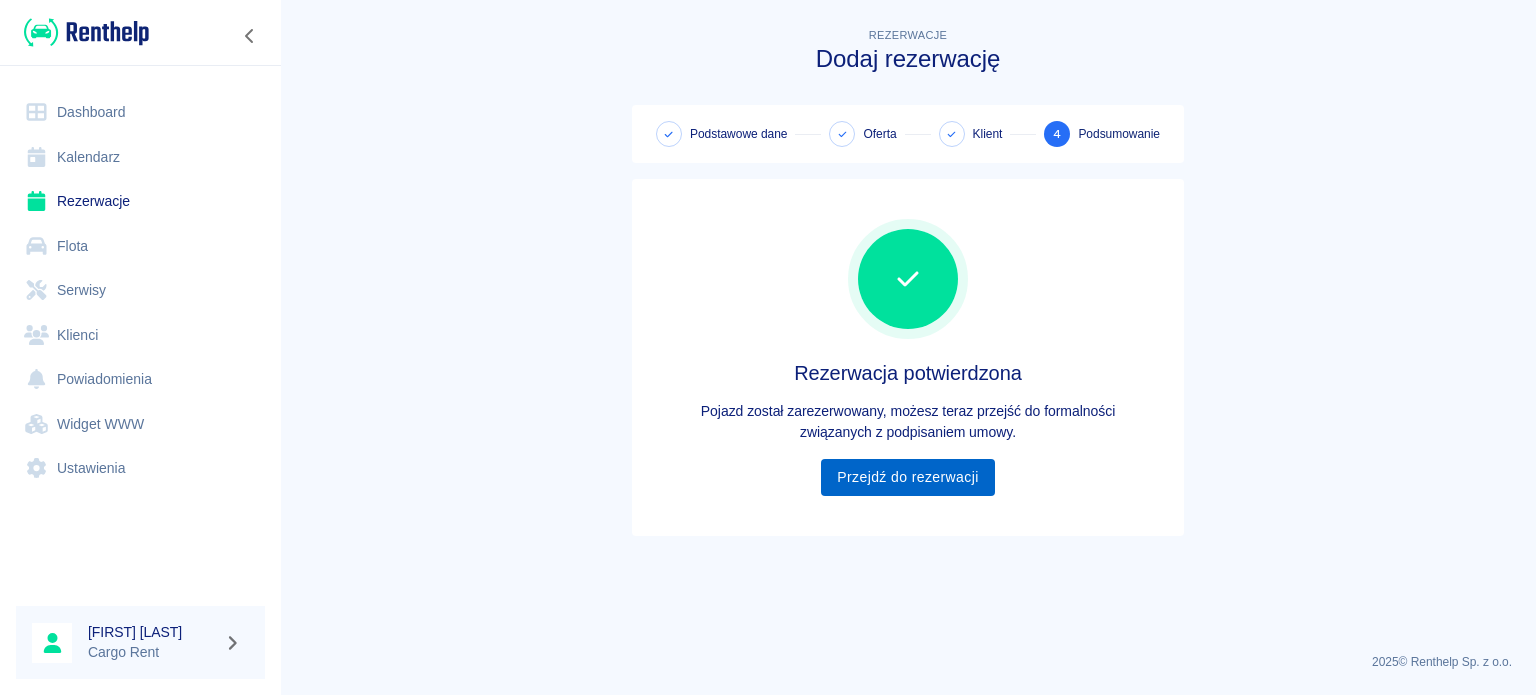 click on "Przejdź do rezerwacji" at bounding box center (907, 477) 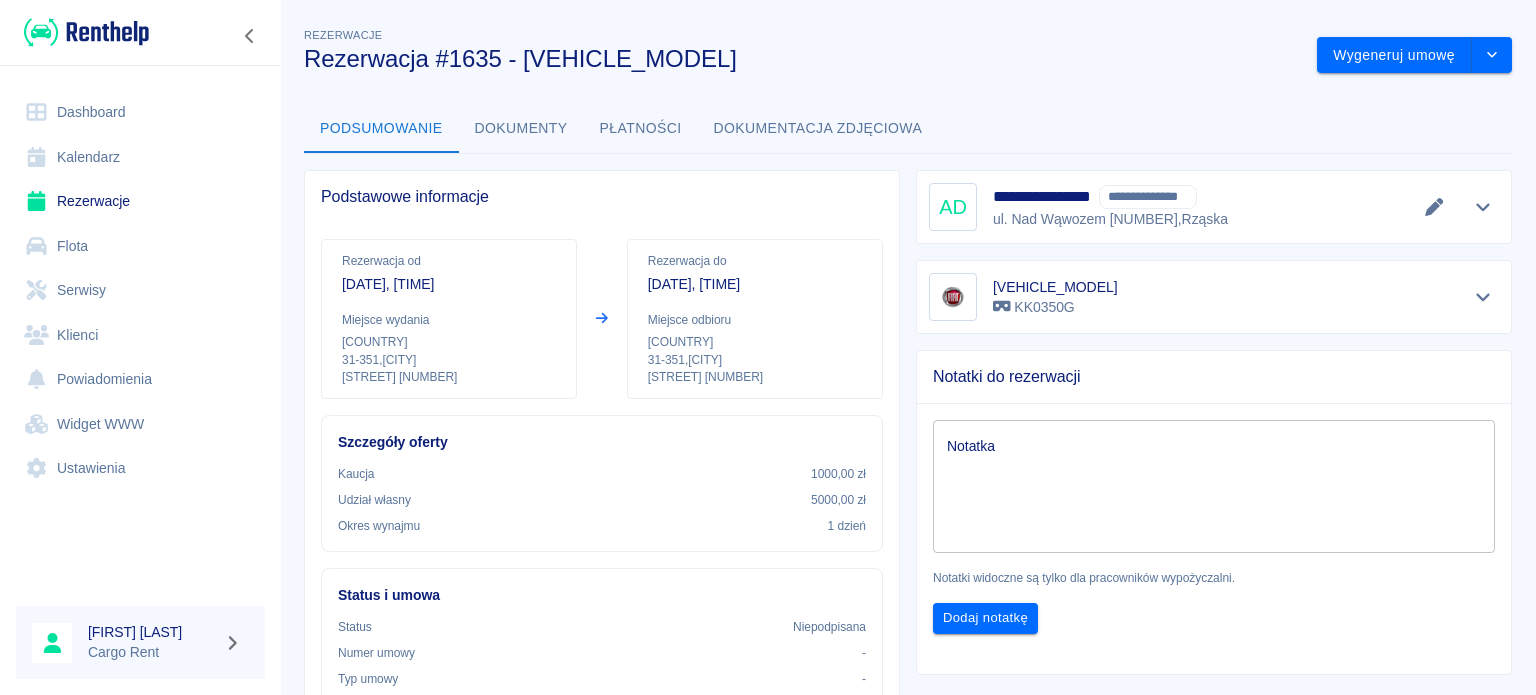 click on "Kalendarz" at bounding box center [140, 157] 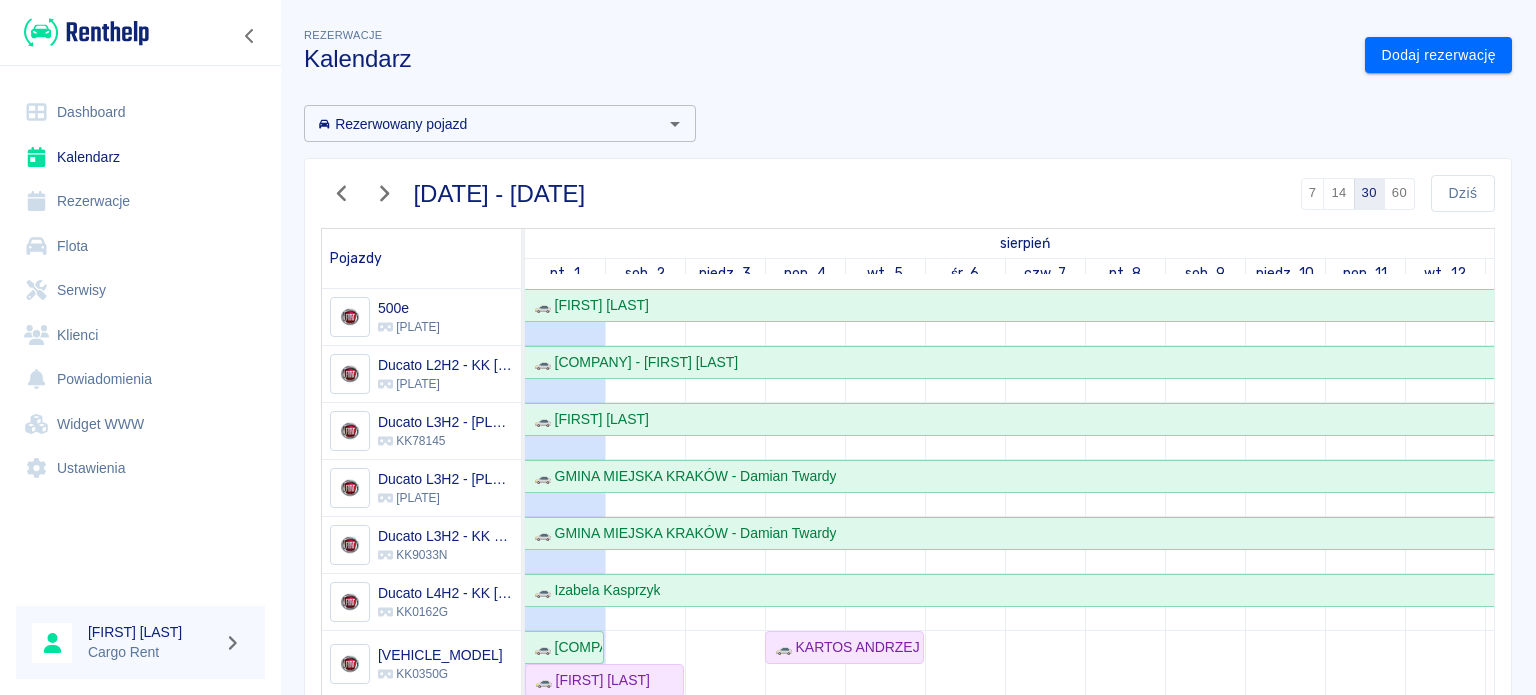 scroll, scrollTop: 48, scrollLeft: 0, axis: vertical 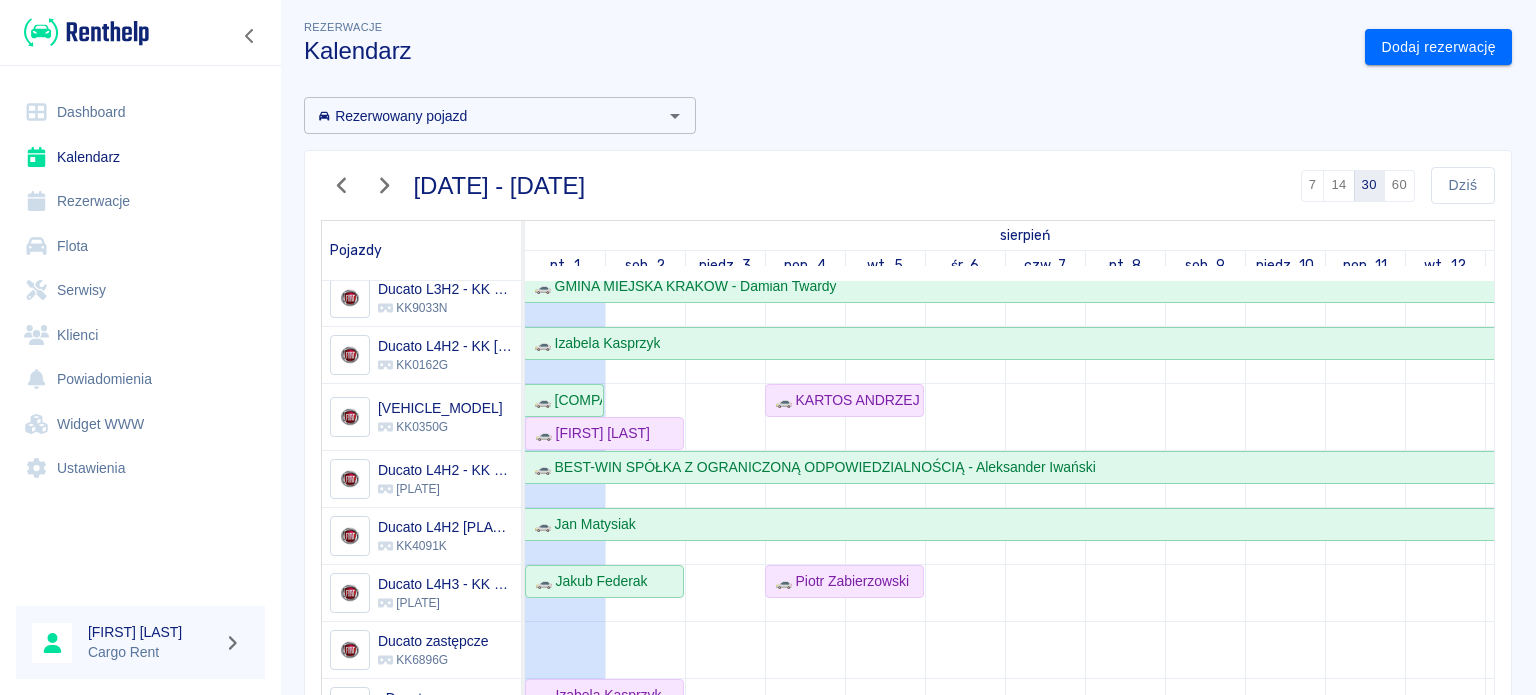 click at bounding box center [86, 32] 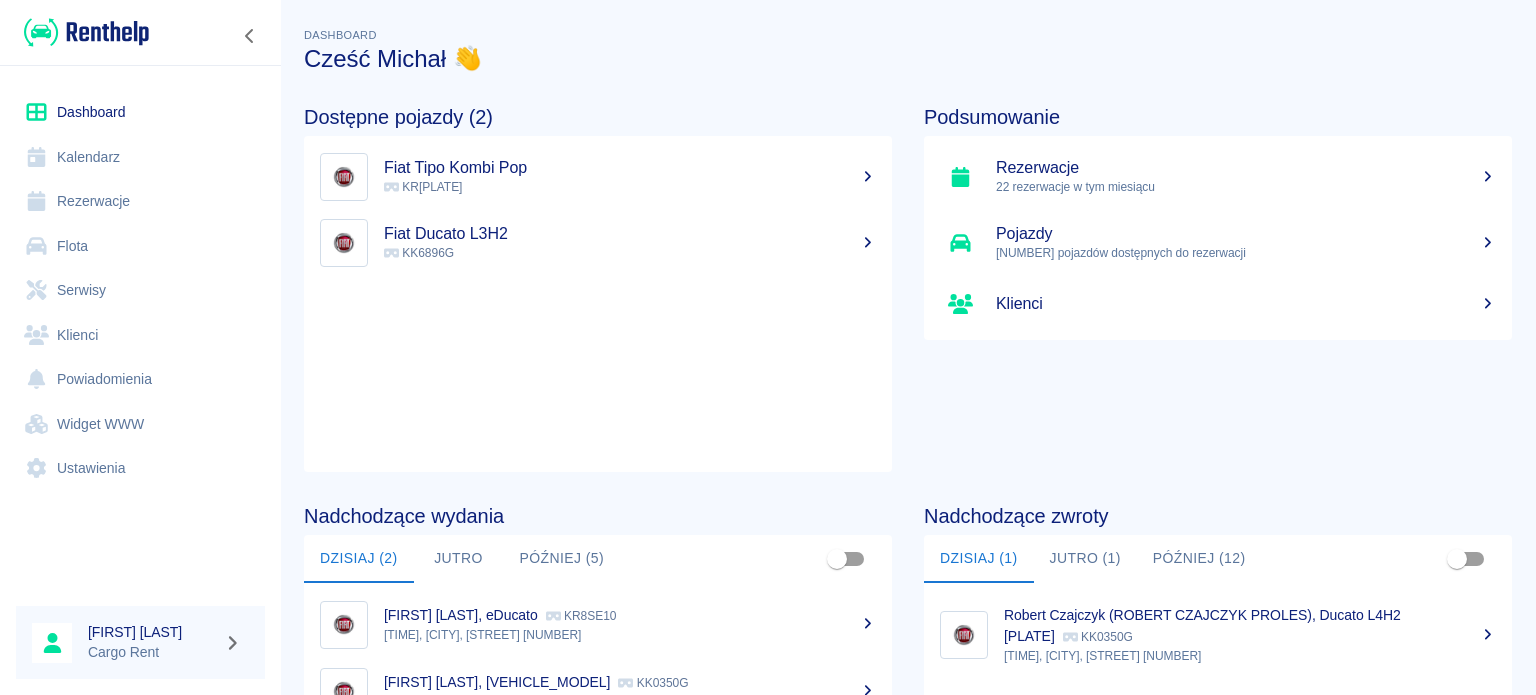 click on "Kalendarz" at bounding box center [140, 157] 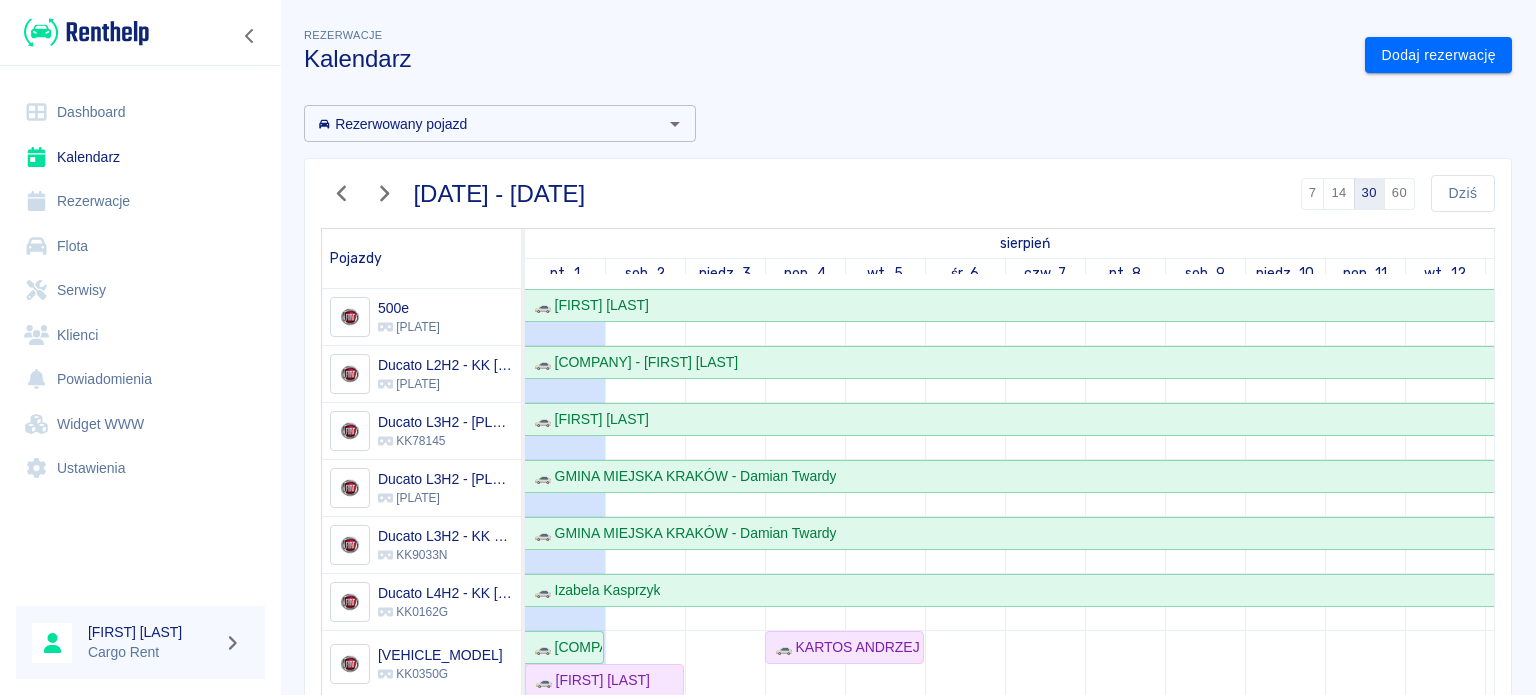 scroll, scrollTop: 211, scrollLeft: 0, axis: vertical 